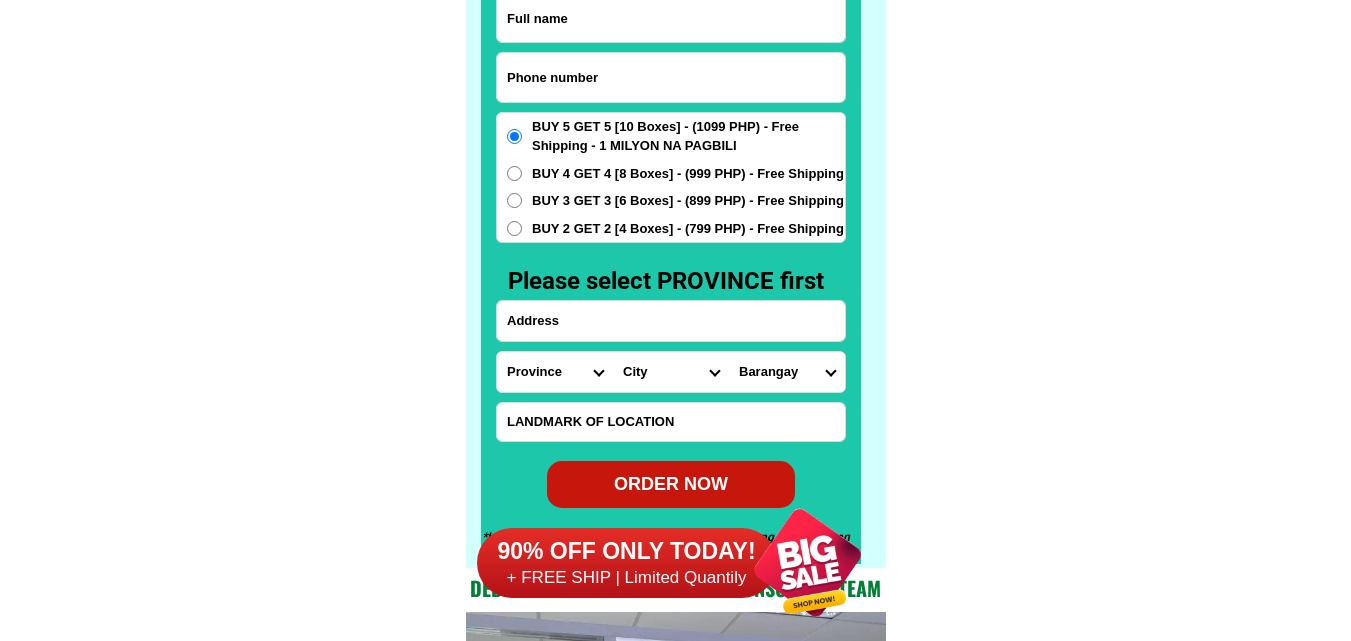 scroll, scrollTop: 15646, scrollLeft: 0, axis: vertical 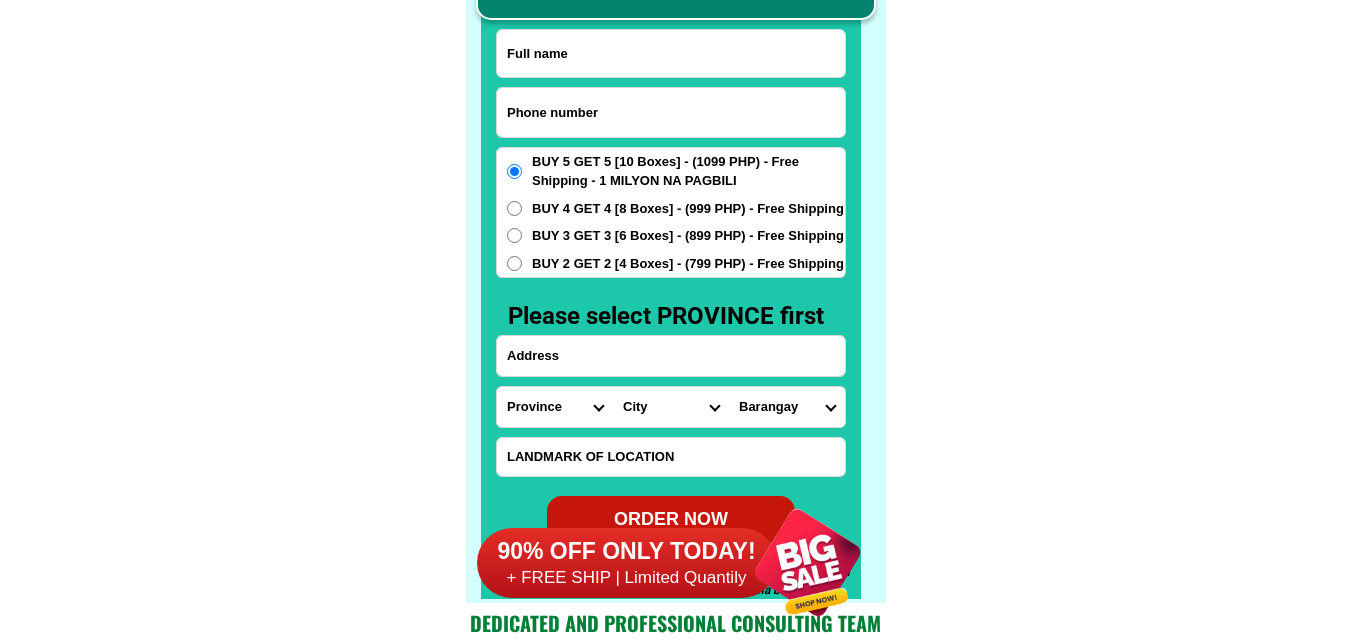 drag, startPoint x: 602, startPoint y: 131, endPoint x: 543, endPoint y: 109, distance: 62.968246 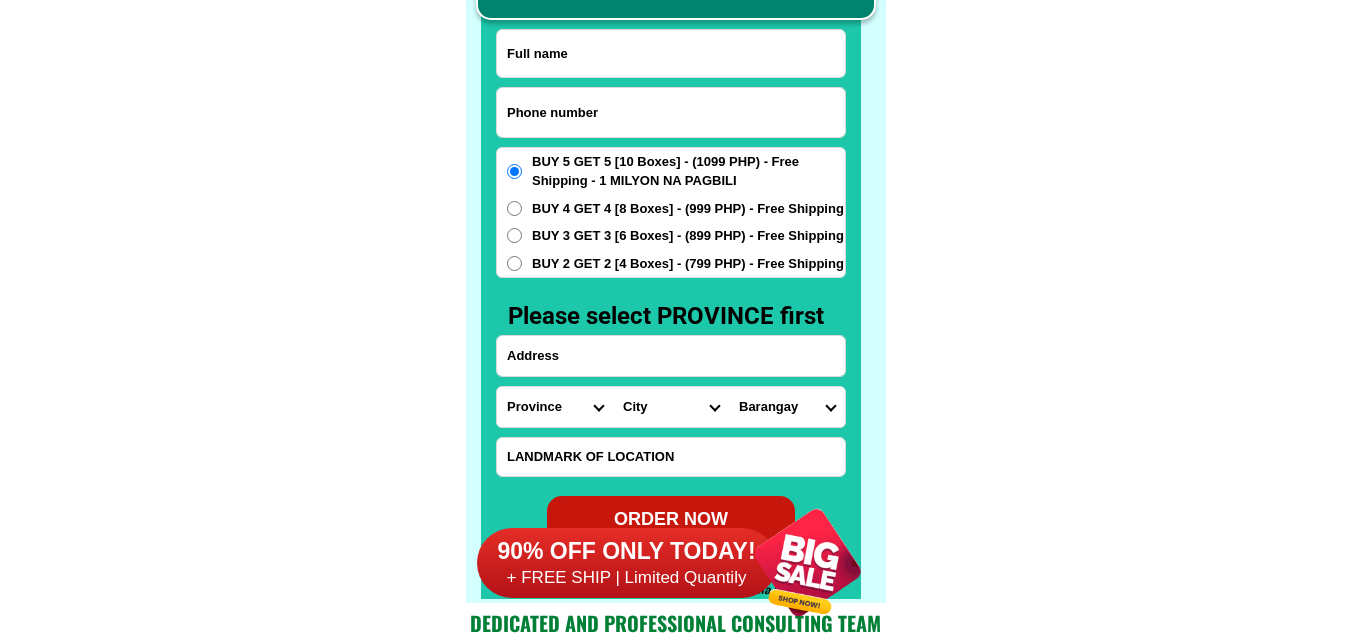 click at bounding box center [671, 112] 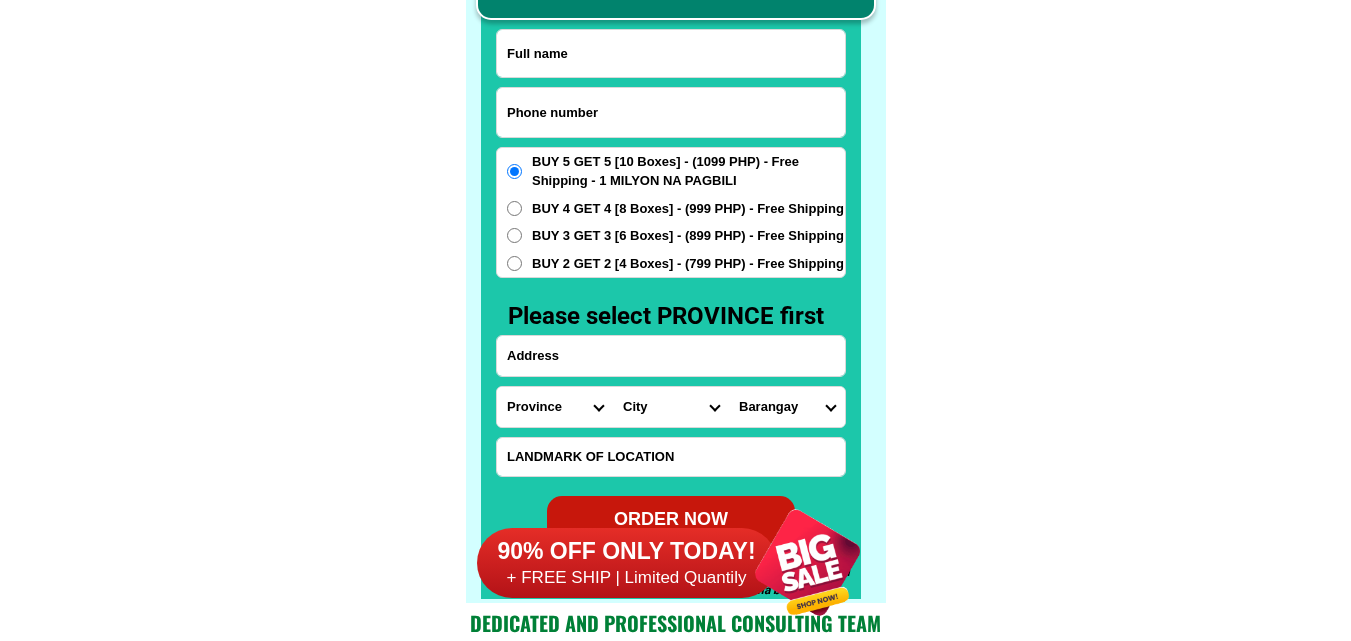 paste on "[PHONE]" 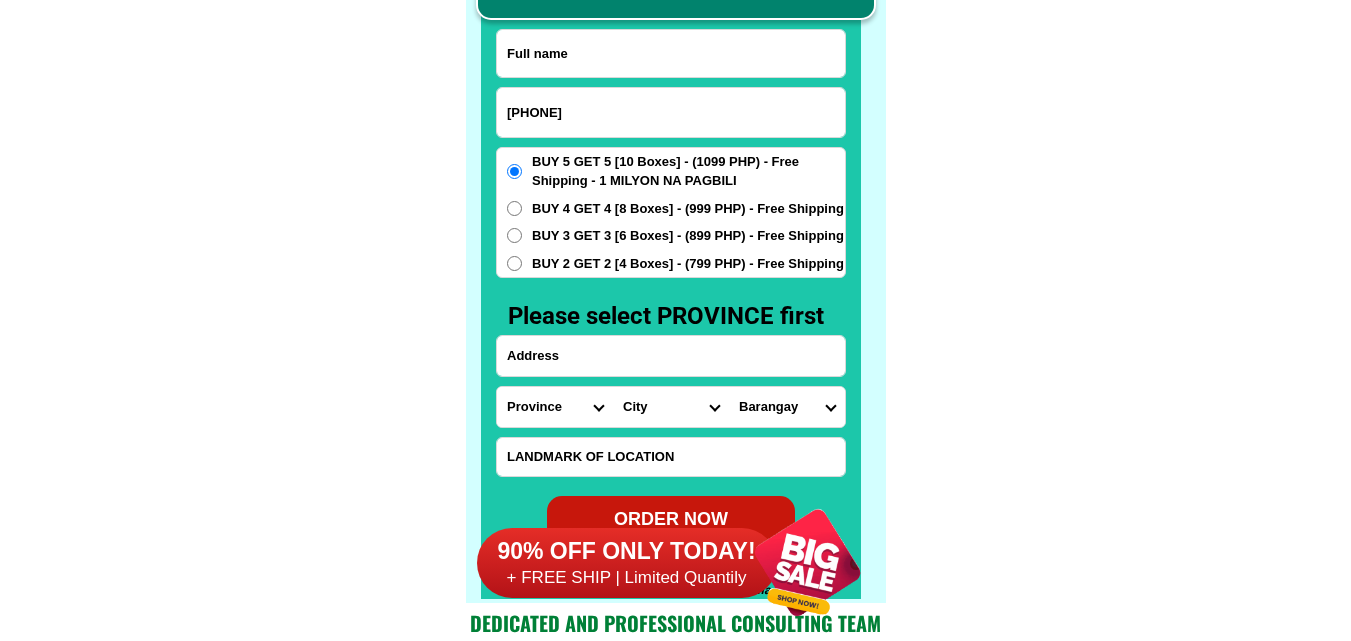 type on "[PHONE]" 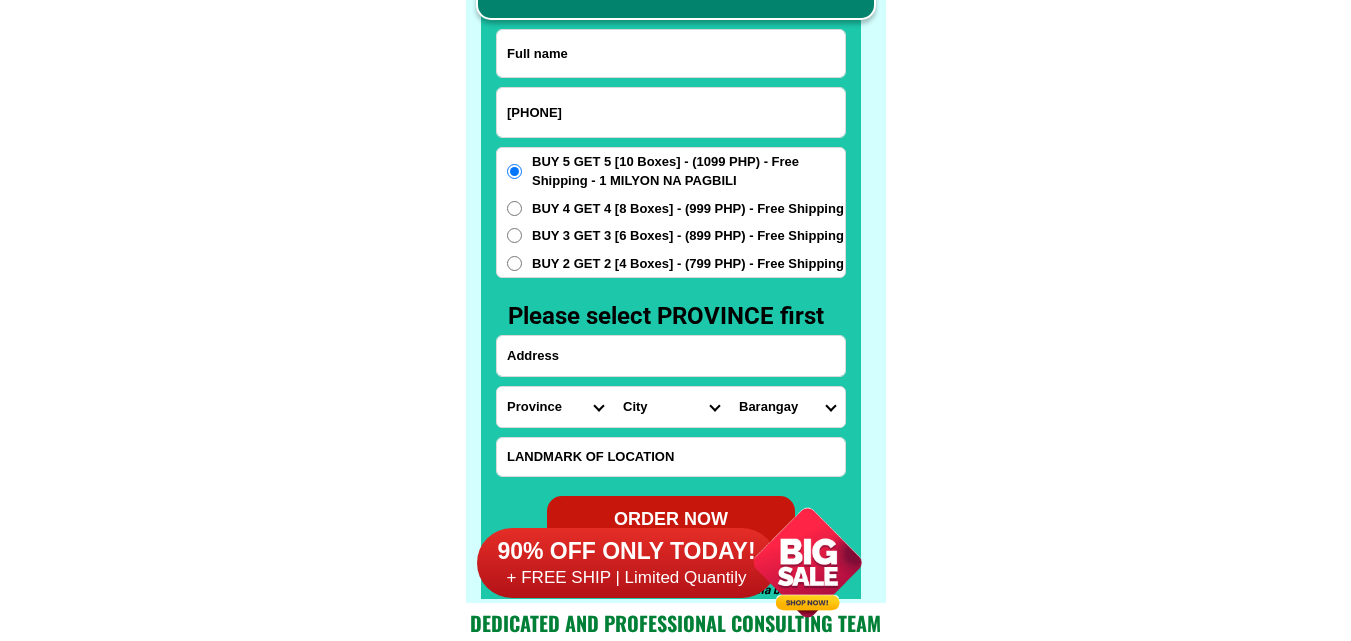 click at bounding box center (671, 53) 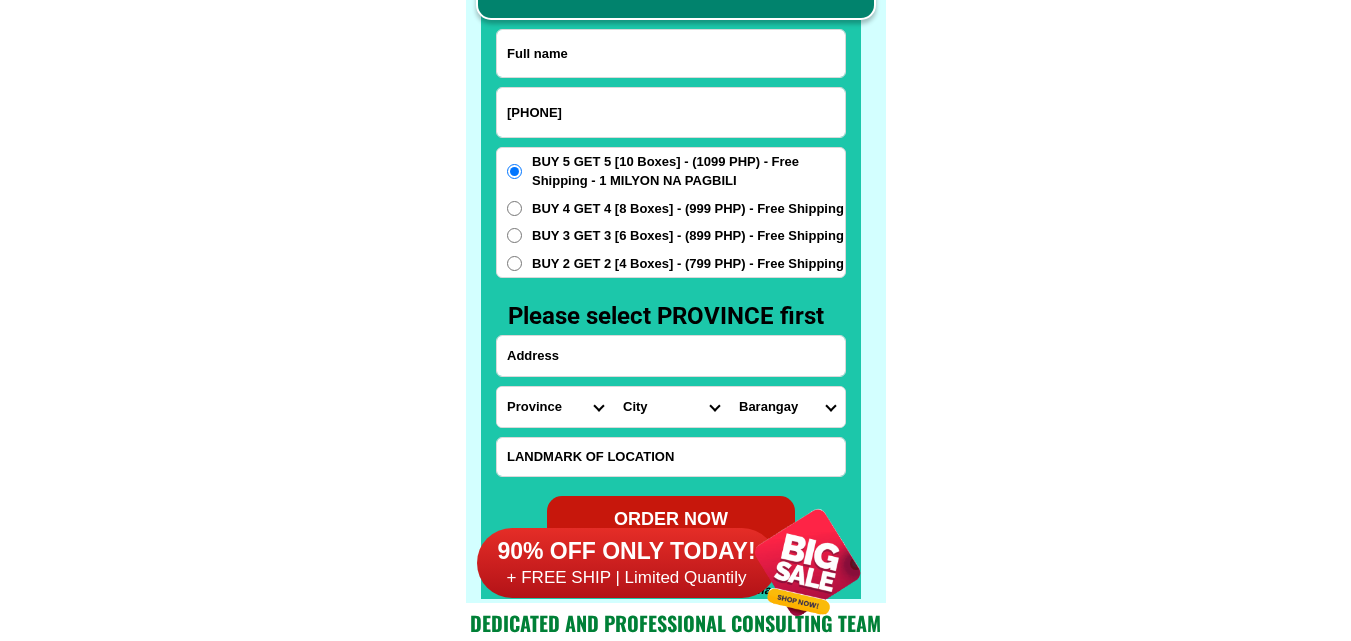 paste on "[FIRST] [LAST]" 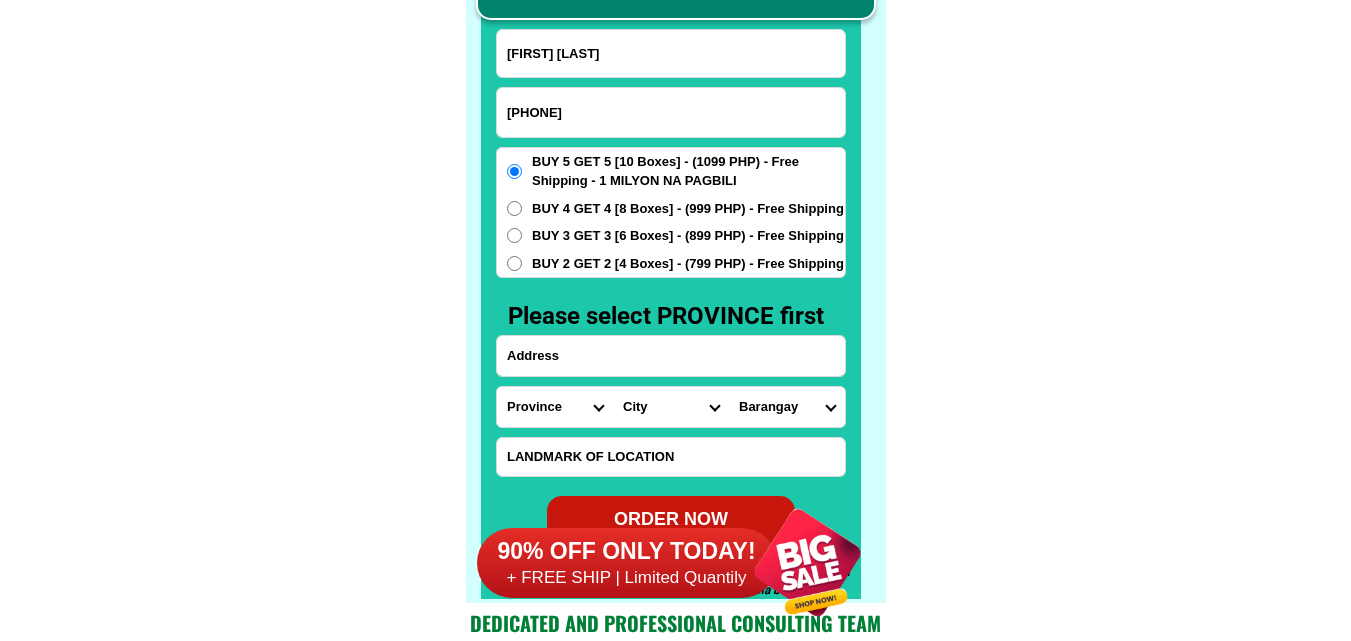 type on "[FIRST] [LAST]" 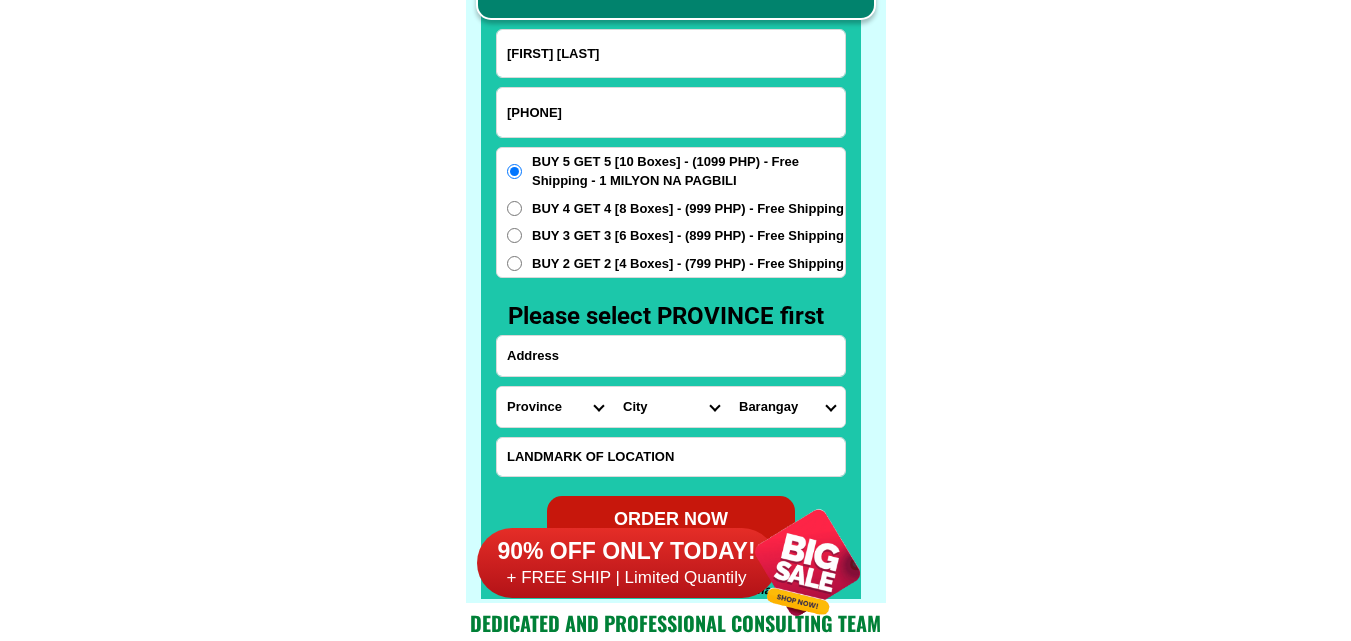 click at bounding box center [671, 356] 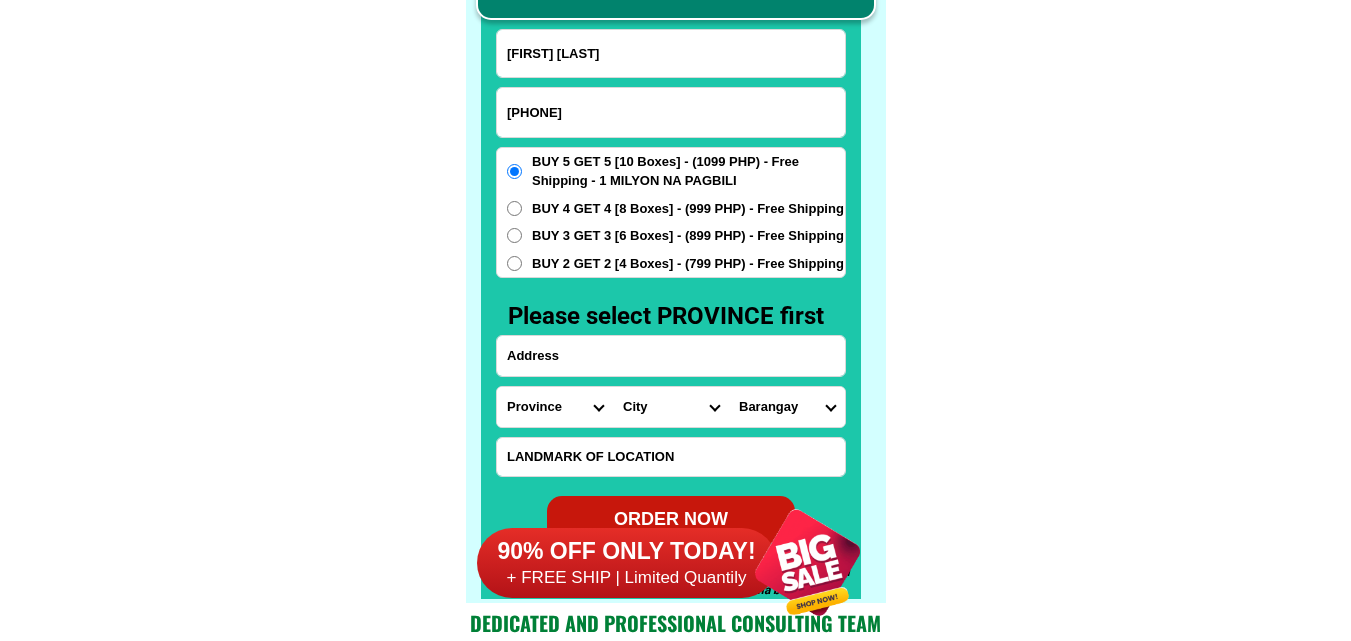 paste on "blk [NUMBER]lot [NUMBER] [CITY] in [CITY] [CITY]" 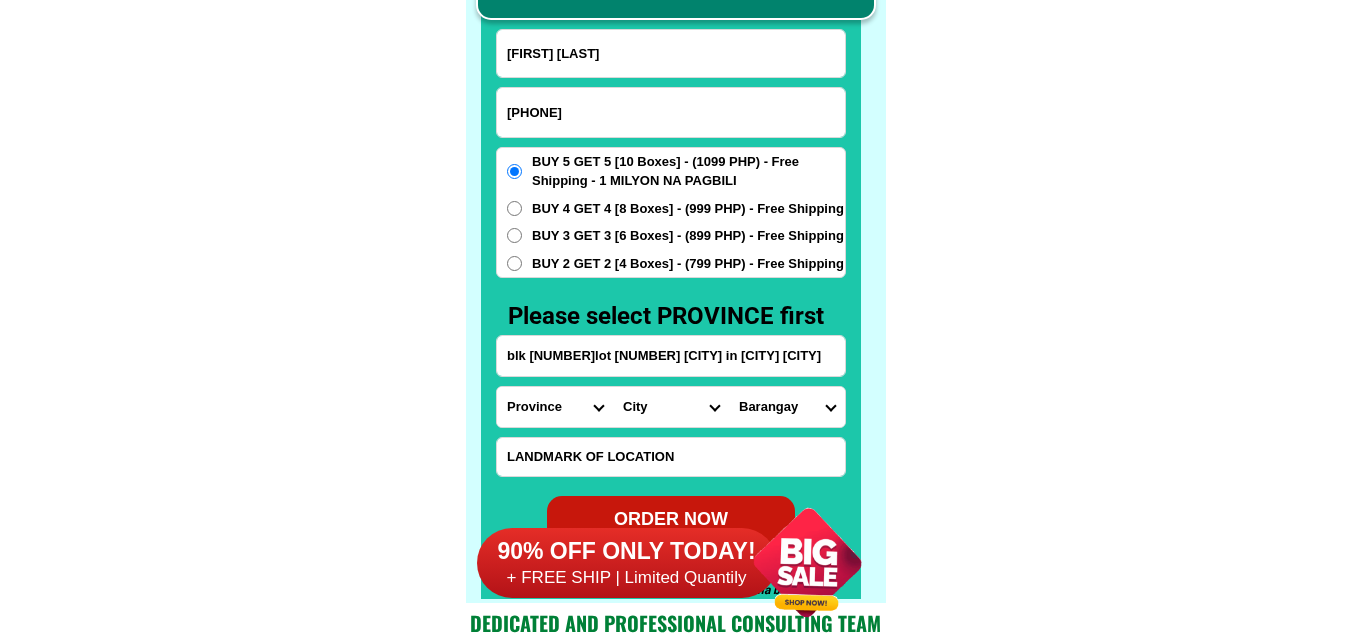 type on "blk [NUMBER]lot [NUMBER] [CITY] in [CITY] [CITY]" 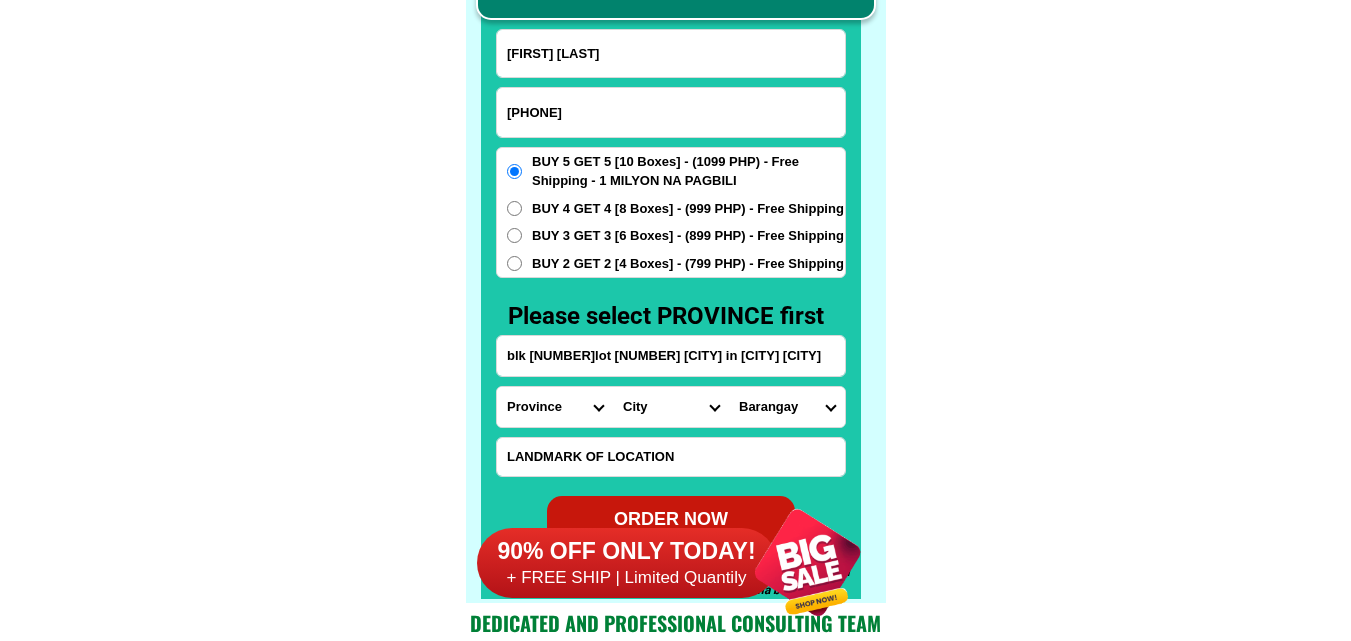 click on "Province Abra Agusan-del-norte Agusan-del-sur Aklan Albay Antique Apayao Aurora Basilan Bataan Batanes Batangas Benguet Biliran Bohol Bukidnon Bulacan Cagayan Camarines-norte Camarines-sur Camiguin Capiz Catanduanes Cavite Cebu Cotabato Davao-de-oro Davao-del-norte Davao-del-sur Davao-occidental Davao-oriental Dinagat-islands Eastern-samar Guimaras Ifugao Ilocos-norte Ilocos-sur Iloilo Isabela Kalinga La-union Laguna Lanao-del-norte Lanao-del-sur Leyte Maguindanao Marinduque Masbate Metro-manila Misamis-occidental Misamis-oriental Mountain-province Negros-occidental Negros-oriental Northern-samar Nueva-ecija Nueva-vizcaya Occidental-mindoro Oriental-mindoro Palawan Pampanga Pangasinan Quezon Quirino Rizal Romblon Sarangani Siquijor Sorsogon South-cotabato Southern-leyte Sultan-kudarat Sulu Surigao-del-norte Surigao-del-sur Tarlac Tawi-tawi Western-samar Zambales Zamboanga-del-norte Zamboanga-del-sur Zamboanga-sibugay" at bounding box center [555, 407] 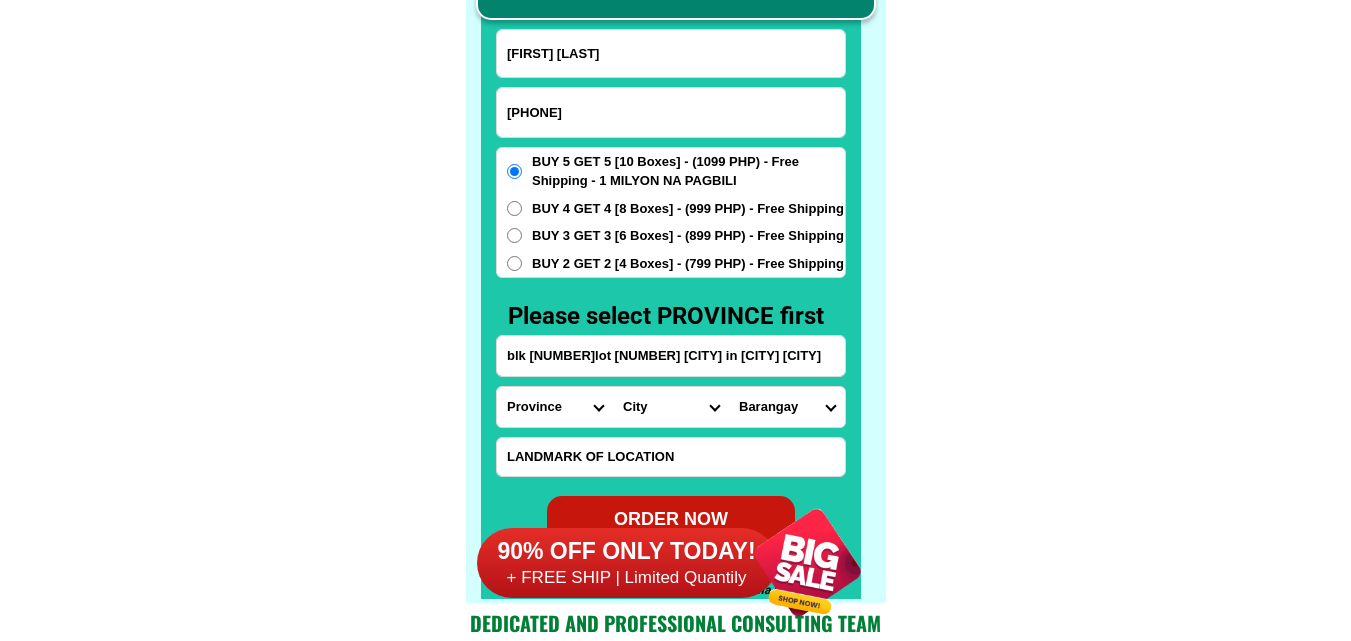select on "63_904" 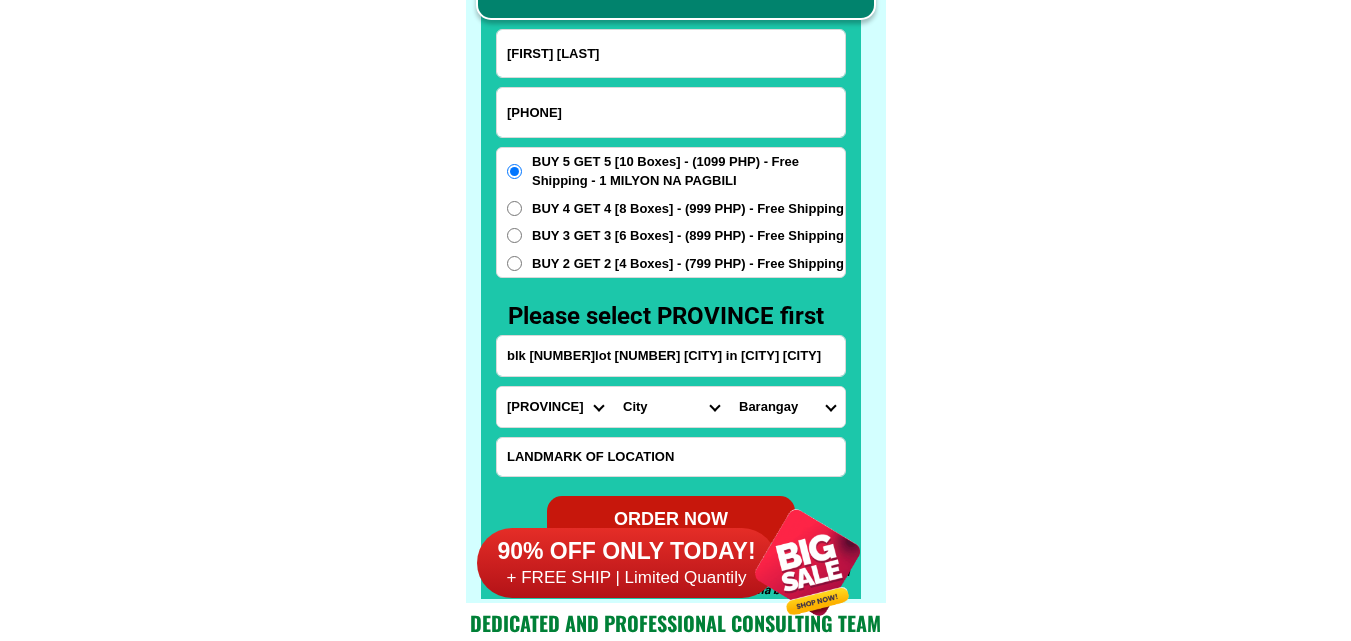click on "Province Abra Agusan-del-norte Agusan-del-sur Aklan Albay Antique Apayao Aurora Basilan Bataan Batanes Batangas Benguet Biliran Bohol Bukidnon Bulacan Cagayan Camarines-norte Camarines-sur Camiguin Capiz Catanduanes Cavite Cebu Cotabato Davao-de-oro Davao-del-norte Davao-del-sur Davao-occidental Davao-oriental Dinagat-islands Eastern-samar Guimaras Ifugao Ilocos-norte Ilocos-sur Iloilo Isabela Kalinga La-union Laguna Lanao-del-norte Lanao-del-sur Leyte Maguindanao Marinduque Masbate Metro-manila Misamis-occidental Misamis-oriental Mountain-province Negros-occidental Negros-oriental Northern-samar Nueva-ecija Nueva-vizcaya Occidental-mindoro Oriental-mindoro Palawan Pampanga Pangasinan Quezon Quirino Rizal Romblon Sarangani Siquijor Sorsogon South-cotabato Southern-leyte Sultan-kudarat Sulu Surigao-del-norte Surigao-del-sur Tarlac Tawi-tawi Western-samar Zambales Zamboanga-del-norte Zamboanga-del-sur Zamboanga-sibugay" at bounding box center [555, 407] 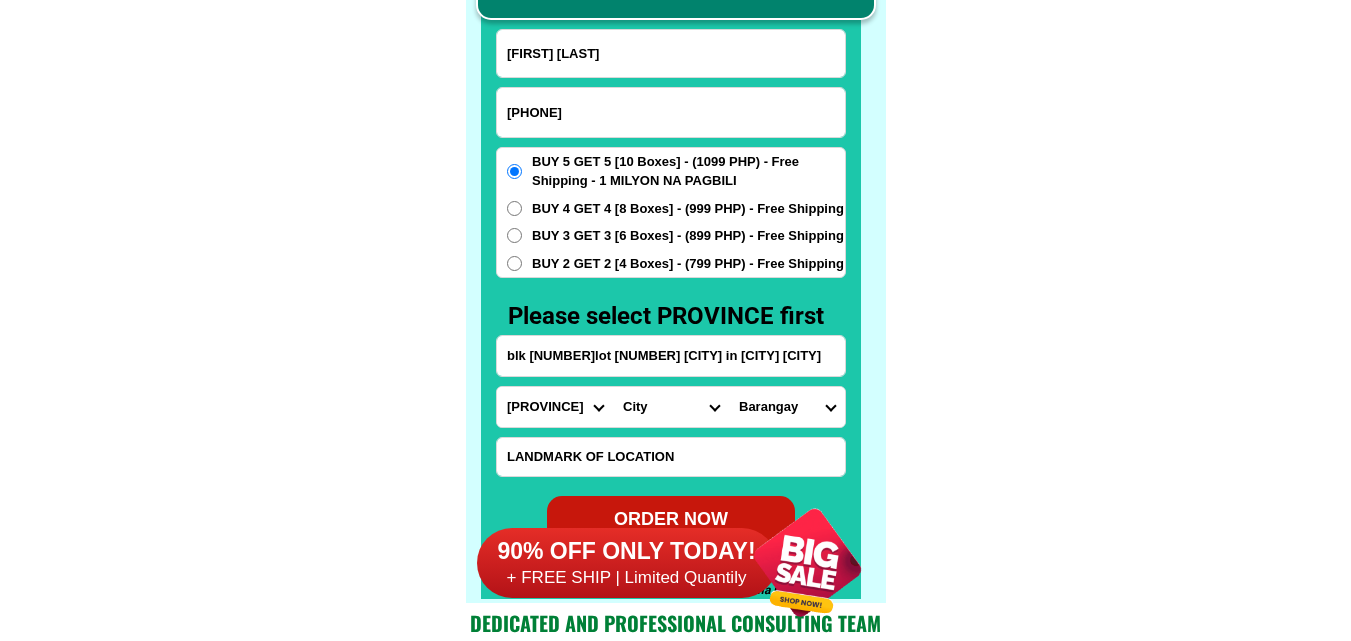 click on "City [CITY] [CITY] [CITY] [CITY] [CITY] [CITY] [CITY] [CITY] [CITY] [CITY] [CITY] [CITY] [CITY] [CITY] [CITY] [CITY] [CITY] [CITY] [CITY] [CITY] [CITY] [CITY] [CITY] [CITY] [CITY] [CITY] [CITY] [CITY] [CITY]" at bounding box center (671, 407) 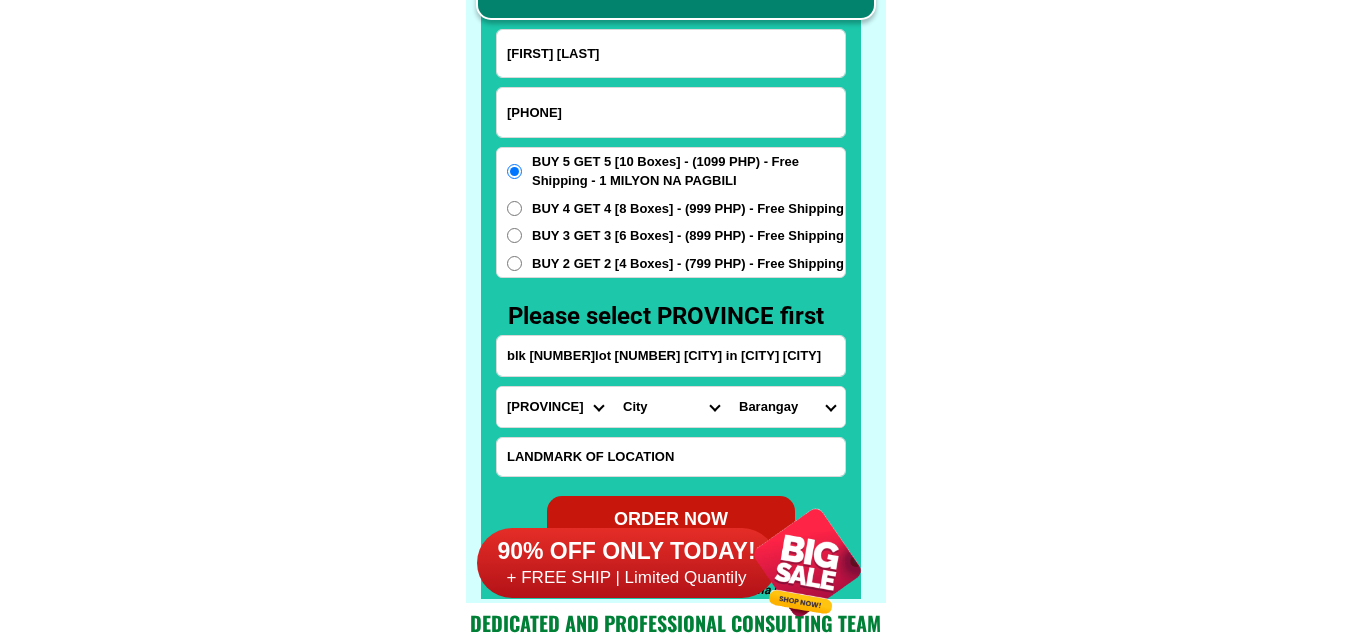 select on "[PHONE]" 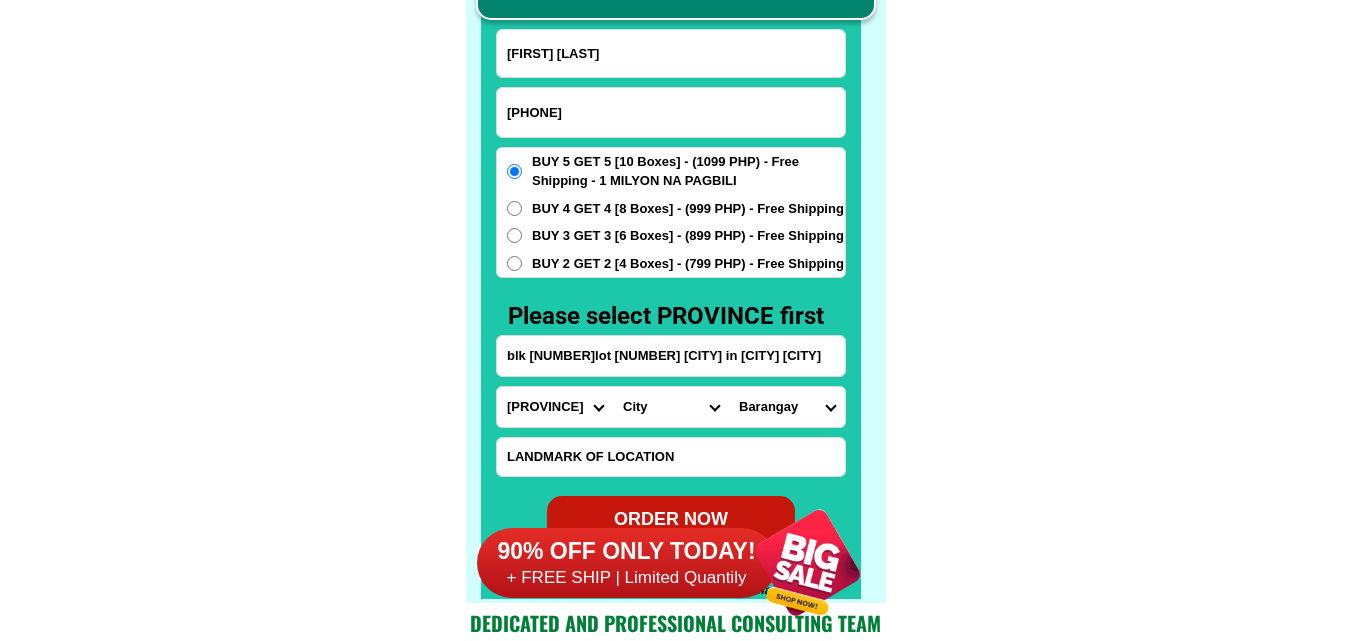 click on "City [CITY] [CITY] [CITY] [CITY] [CITY] [CITY] [CITY] [CITY] [CITY] [CITY] [CITY] [CITY] [CITY] [CITY] [CITY] [CITY] [CITY] [CITY] [CITY] [CITY] [CITY] [CITY] [CITY] [CITY] [CITY] [CITY] [CITY] [CITY] [CITY]" at bounding box center [671, 407] 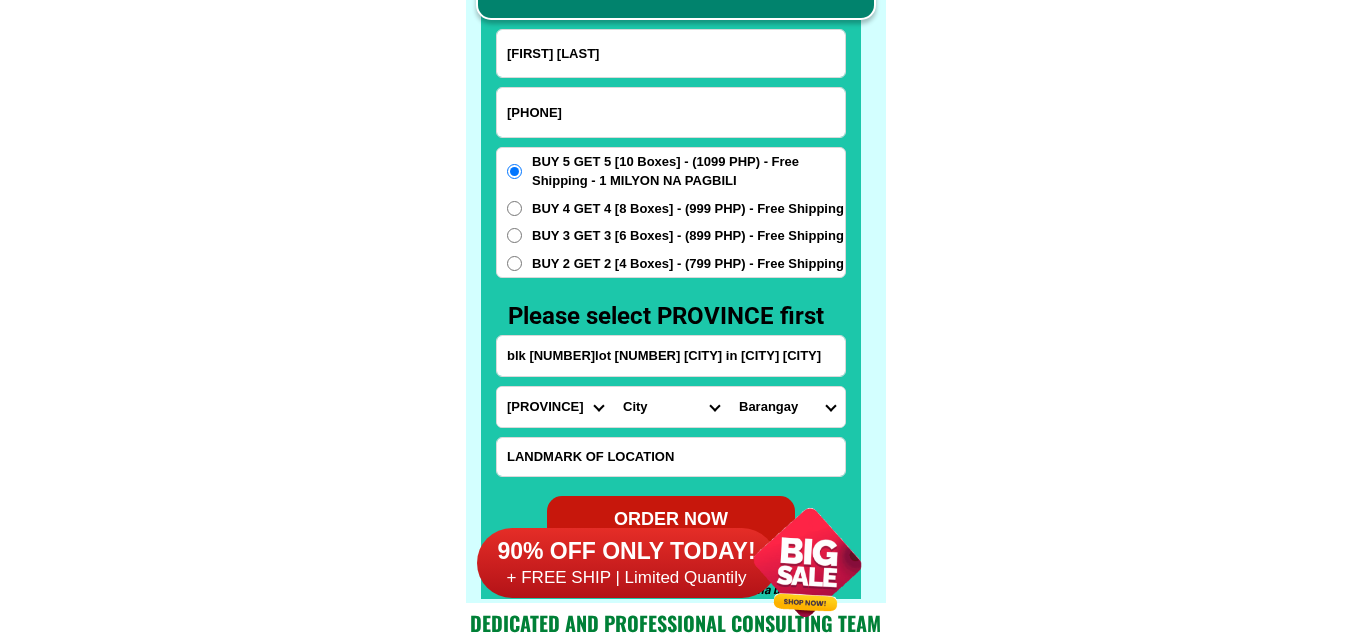 click on "Barangay Bagong kalsada Banadero Banlic Barandal Barangay 1 (pob.) Barangay 2 (pob.) Barangay 3 (pob.) Barangay 4 (pob.) Barangay 5 (pob.) Barangay 6 (pob.) Barangay 7 (pob.) Batino Batino warehouse Bucal Bunggo Burol Camaligan Canlubang Halang Hornalan Kay-anlog La mesa Laguerta Lawa Lecheria Lingga Looc Mabato Majada labas Makiling Mapagong Masili Maunong Mayapa Milagrosa (tulo) Paciano rizal Palingon Palo-alto Pansol Parian Prinza Punta Puting lupa Real Saimsim Sampiruhan San cristobal San jose San juan Sirang lupa Sucol Turbina Ulango Uwisan" at bounding box center [787, 407] 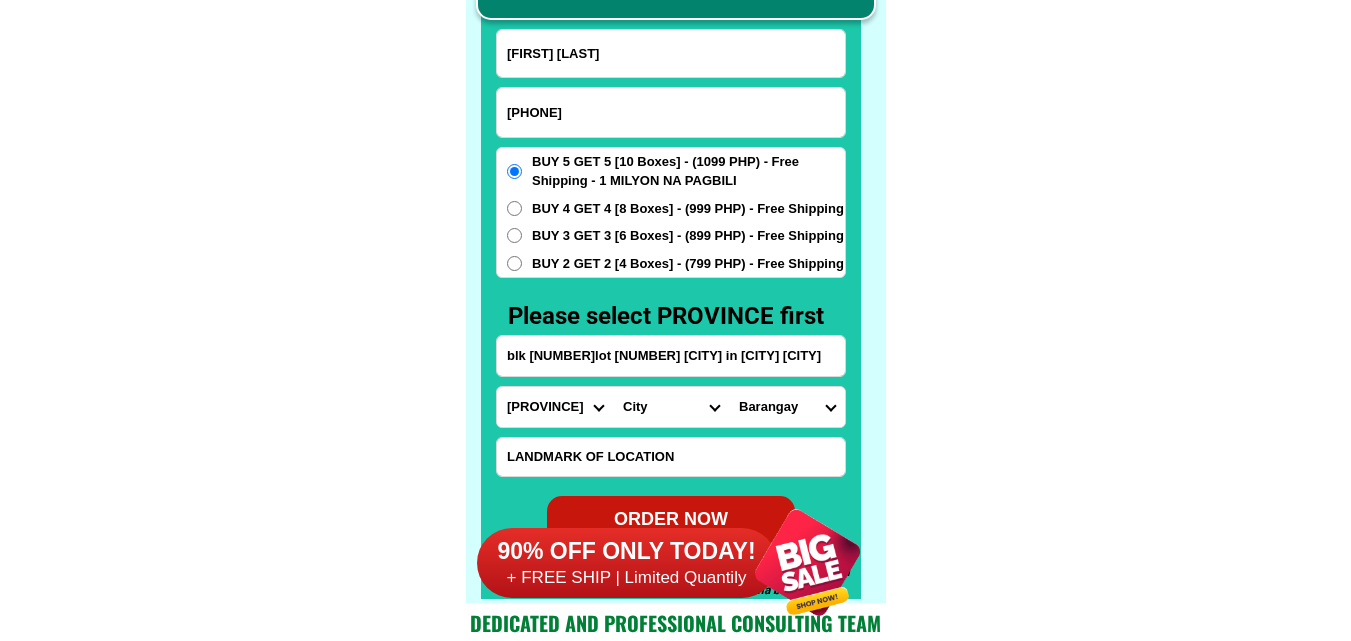 select on "[PHONE]" 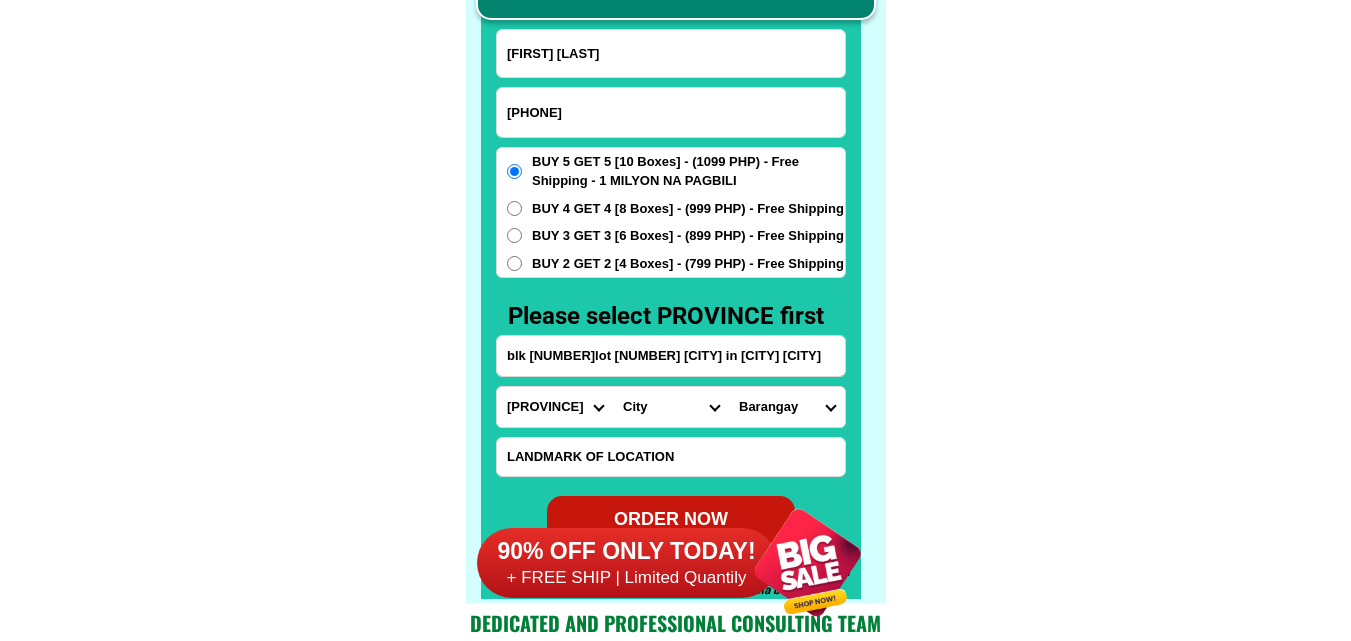 click on "Barangay Bagong kalsada Banadero Banlic Barandal Barangay 1 (pob.) Barangay 2 (pob.) Barangay 3 (pob.) Barangay 4 (pob.) Barangay 5 (pob.) Barangay 6 (pob.) Barangay 7 (pob.) Batino Batino warehouse Bucal Bunggo Burol Camaligan Canlubang Halang Hornalan Kay-anlog La mesa Laguerta Lawa Lecheria Lingga Looc Mabato Majada labas Makiling Mapagong Masili Maunong Mayapa Milagrosa (tulo) Paciano rizal Palingon Palo-alto Pansol Parian Prinza Punta Puting lupa Real Saimsim Sampiruhan San cristobal San jose San juan Sirang lupa Sucol Turbina Ulango Uwisan" at bounding box center (787, 407) 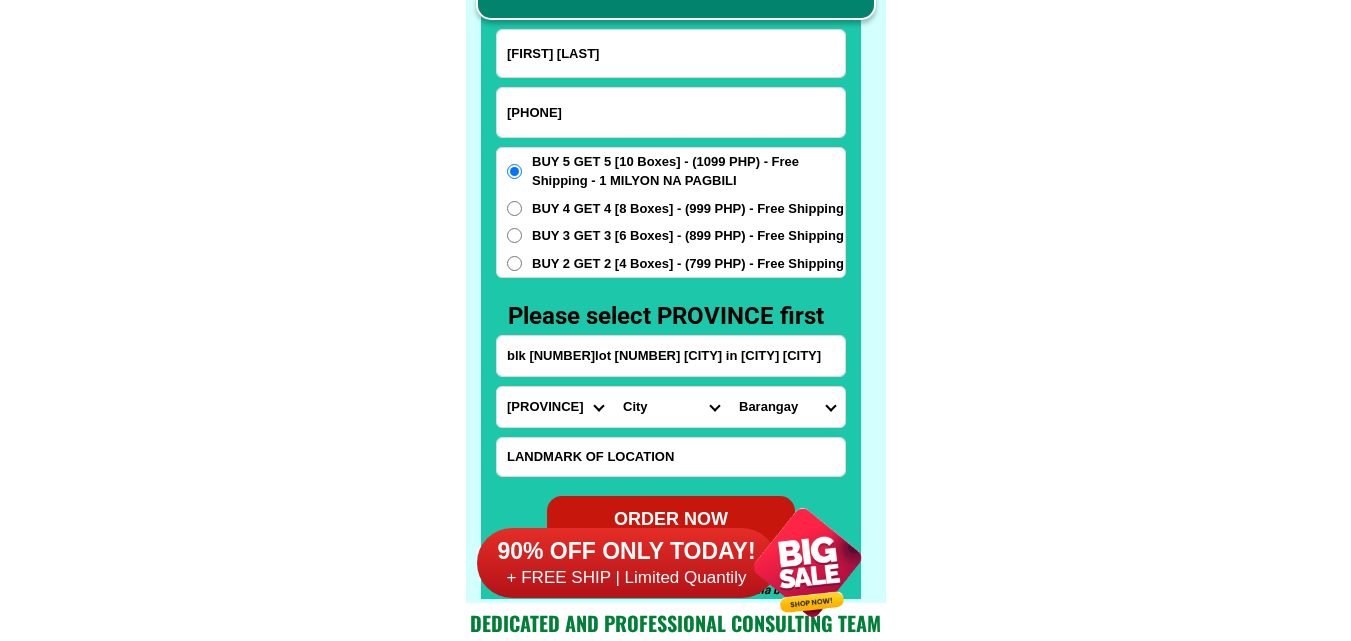 click on "BUY 2 GET 2 [4 Boxes] - (799 PHP) - Free Shipping" at bounding box center [688, 264] 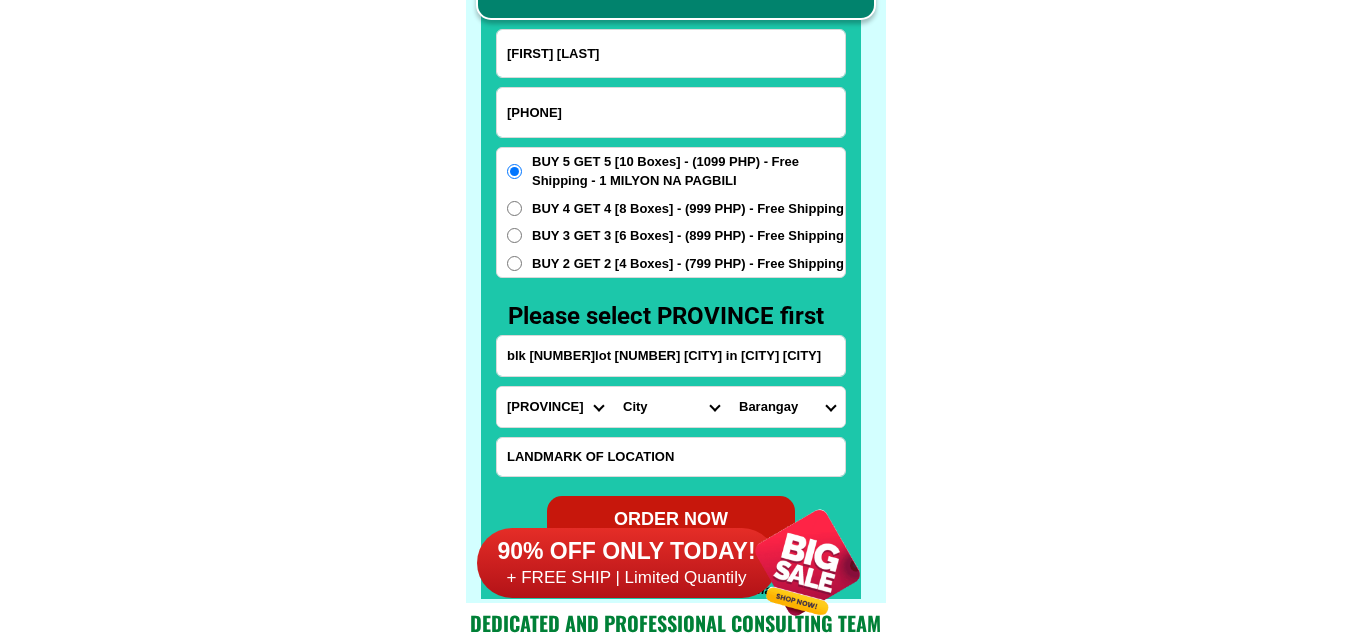 click on "BUY 2 GET 2 [4 Boxes] - (799 PHP) - Free Shipping" at bounding box center (514, 263) 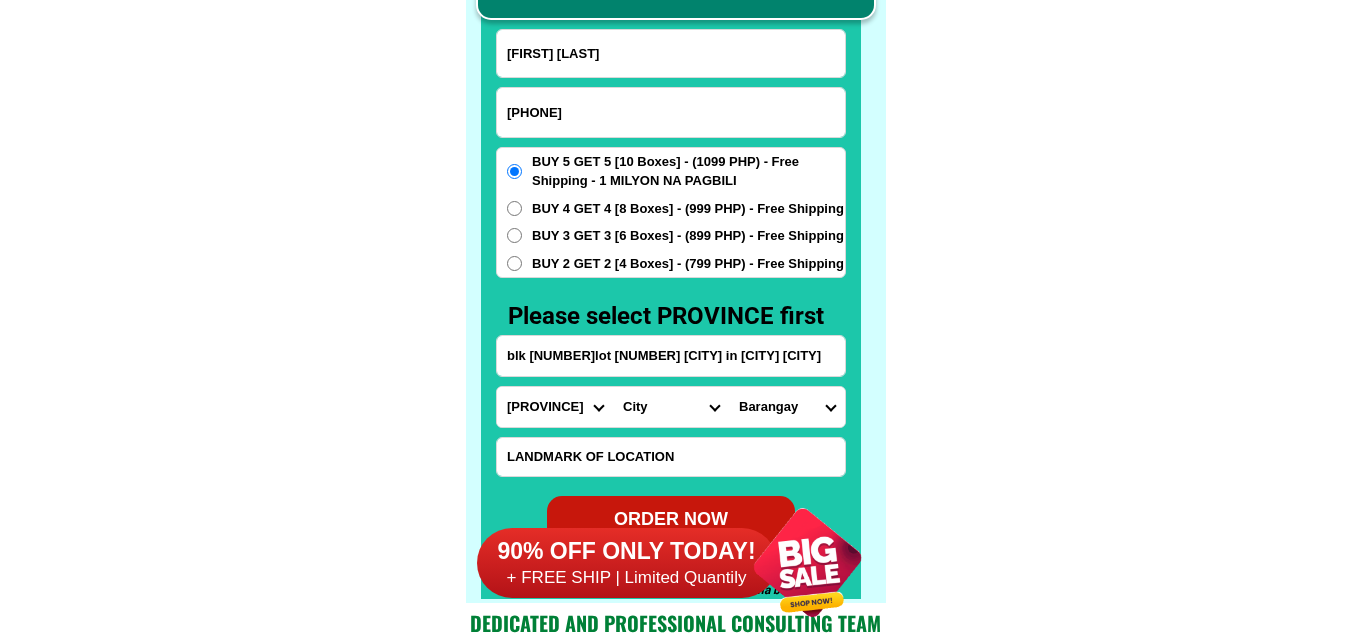 radio on "true" 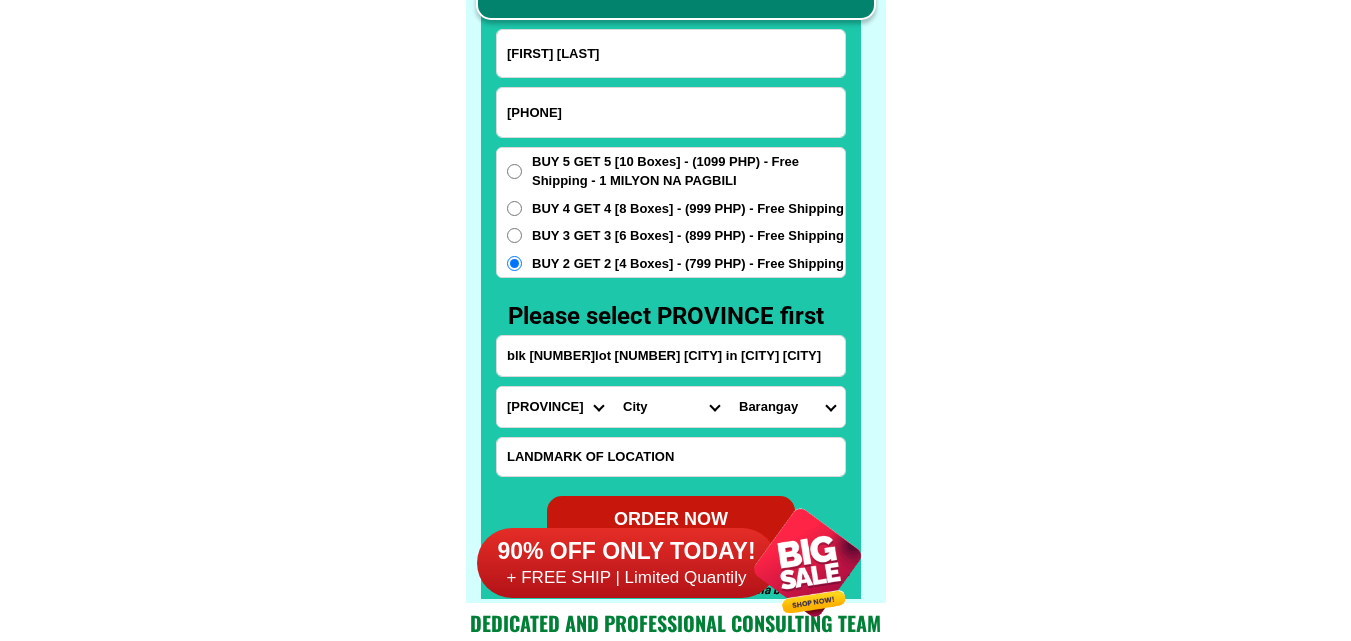 scroll, scrollTop: 15746, scrollLeft: 0, axis: vertical 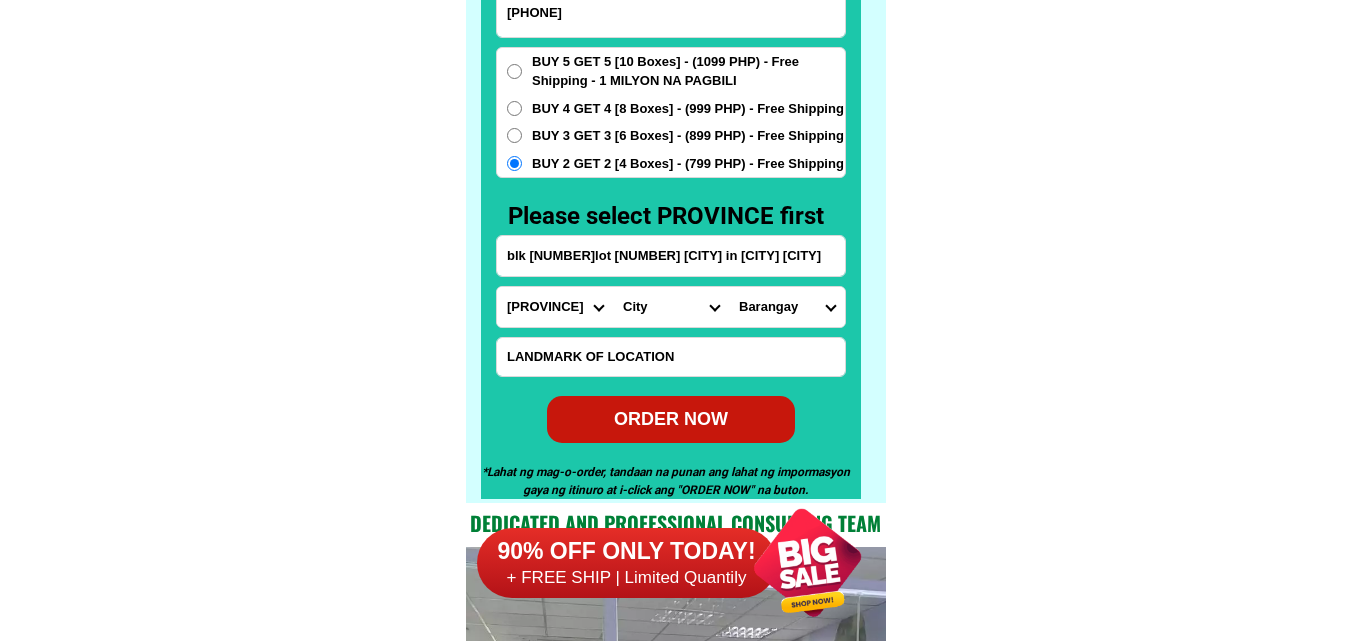click on "ORDER NOW" at bounding box center [671, 419] 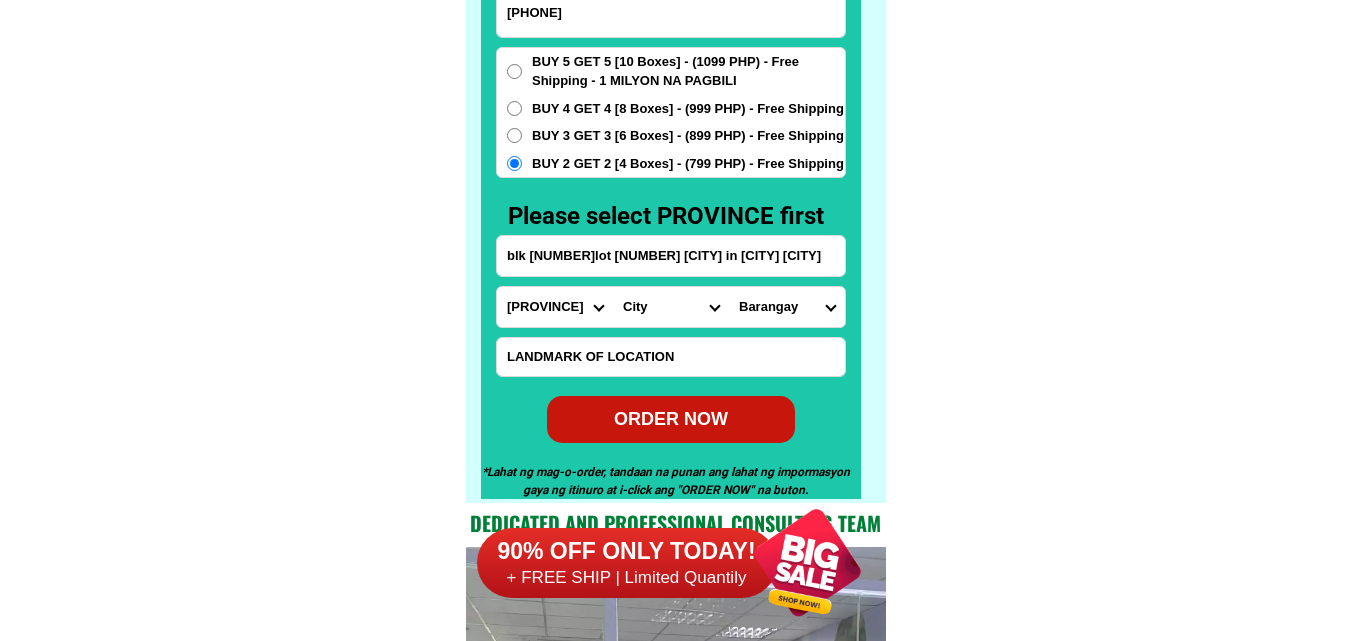type on "[PHONE]" 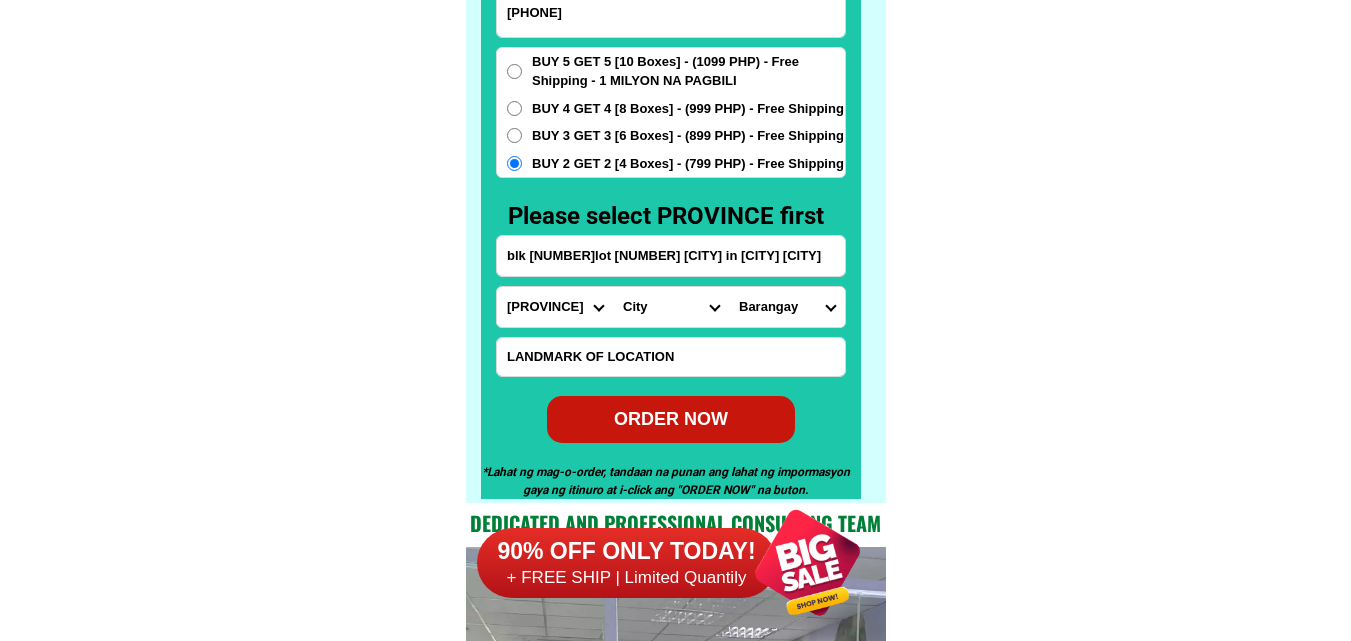 type on "blk [NUMBER]lot [NUMBER] [CITY] in [CITY] [CITY]" 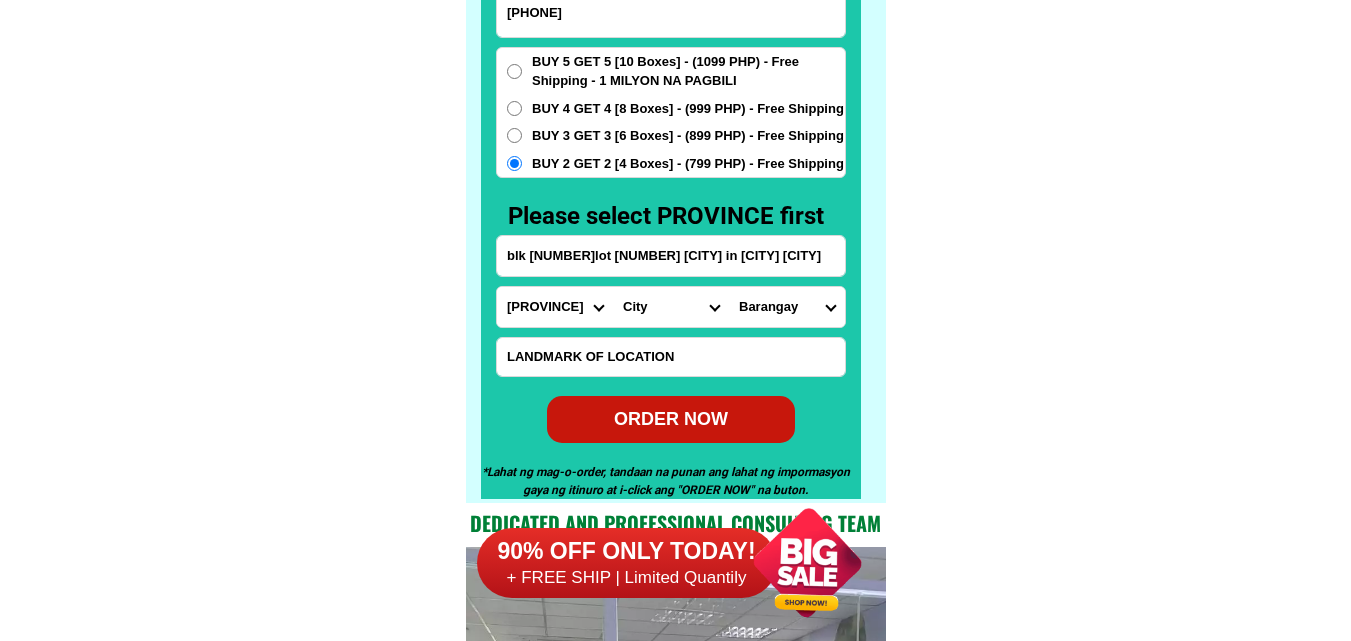 radio on "true" 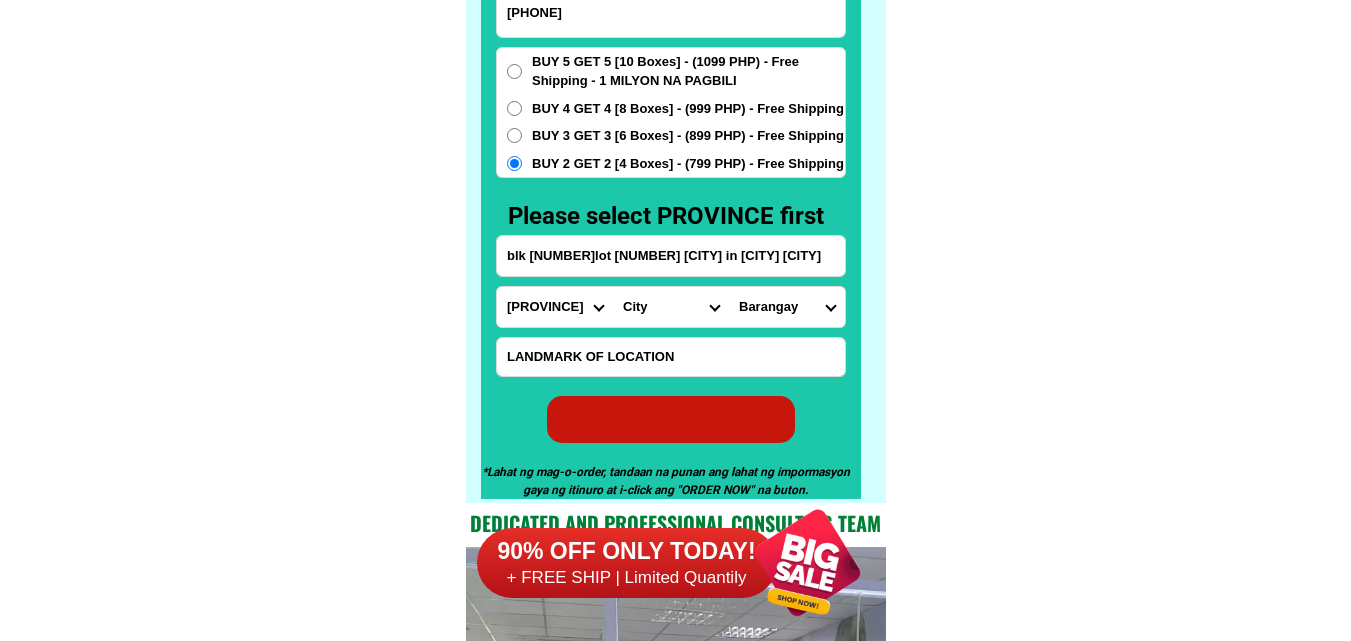 radio on "true" 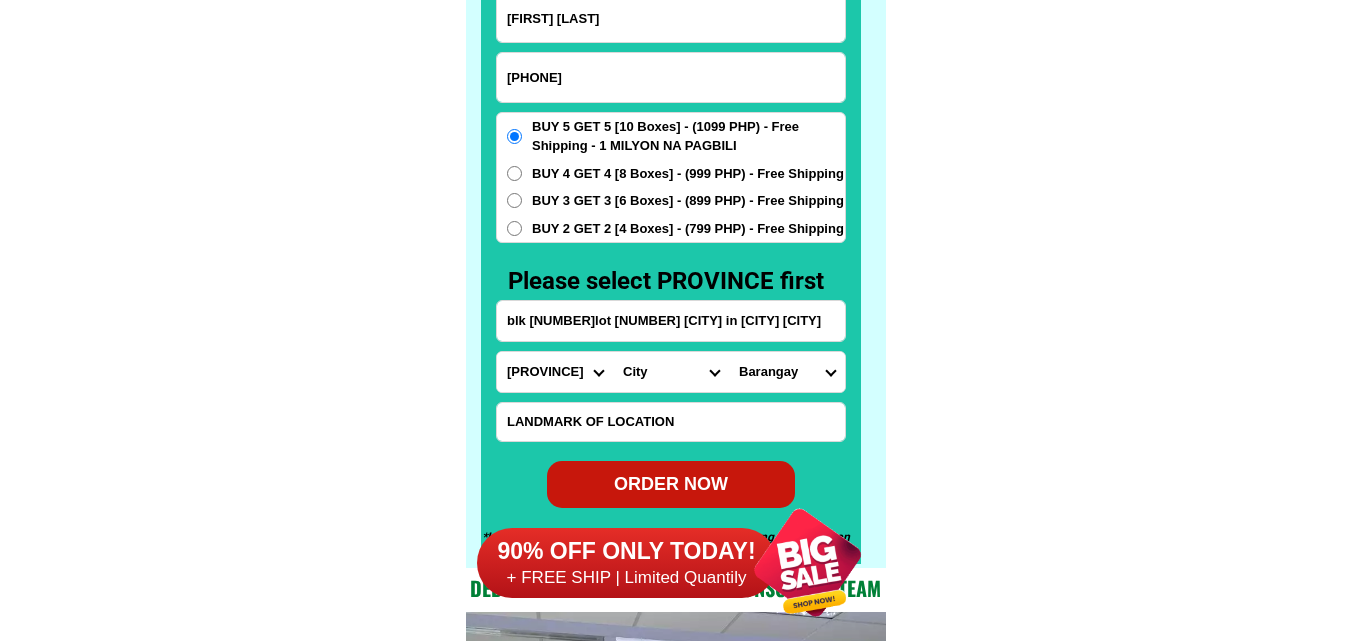 scroll, scrollTop: 15646, scrollLeft: 0, axis: vertical 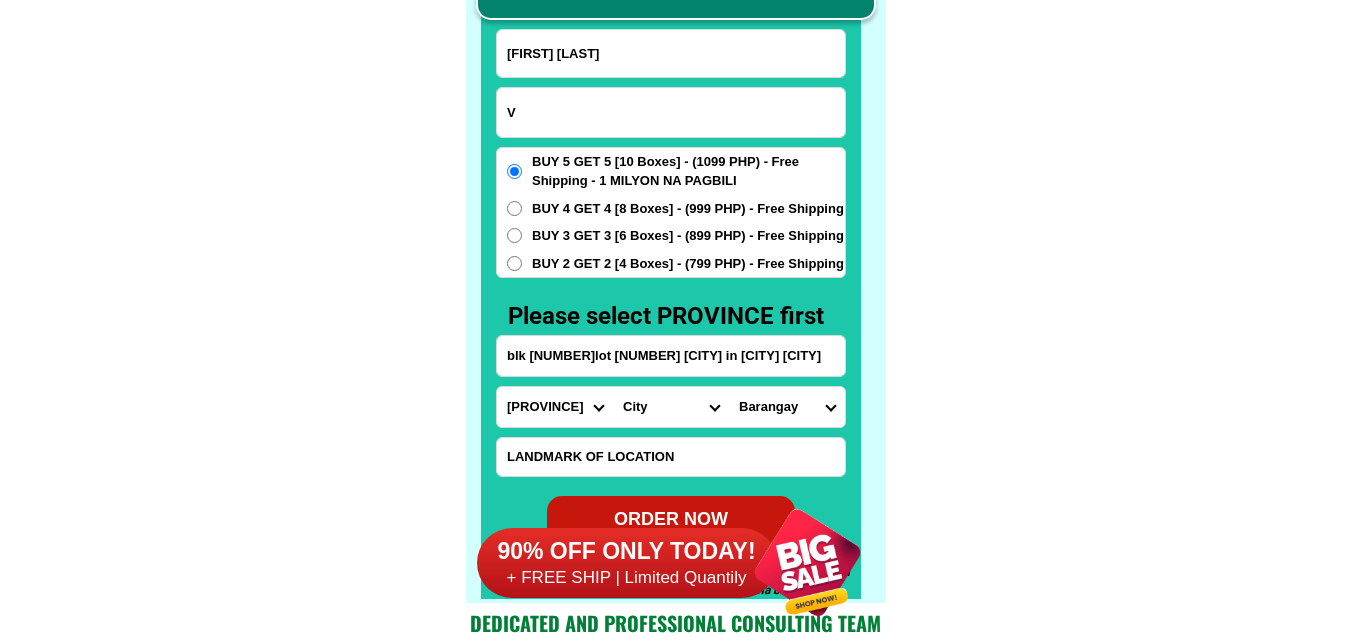 click on "V" at bounding box center (671, 112) 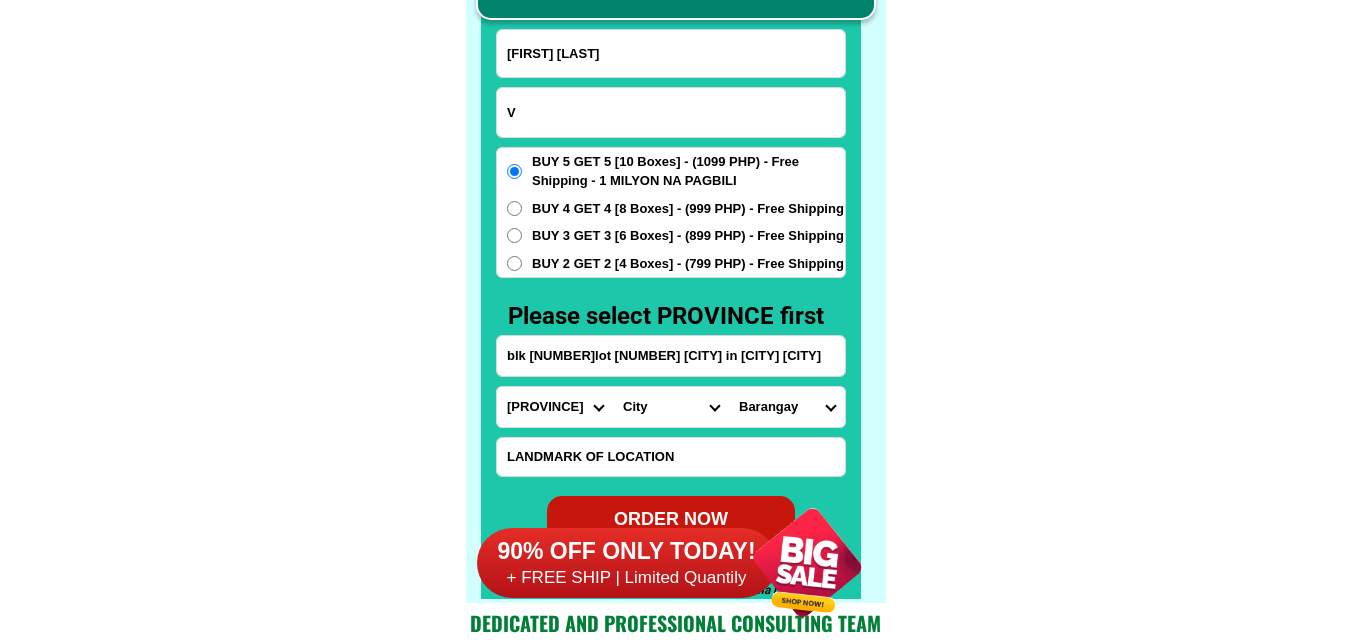 paste on "[PHONE]" 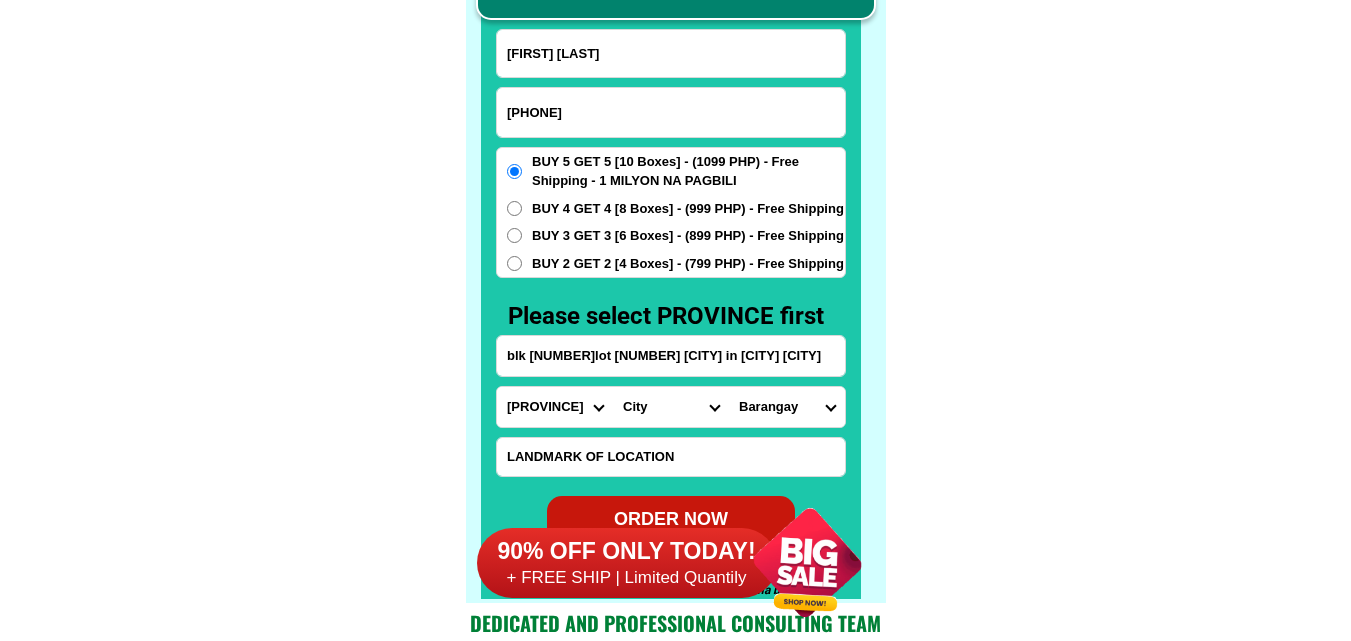 click on "[PHONE]" at bounding box center (671, 112) 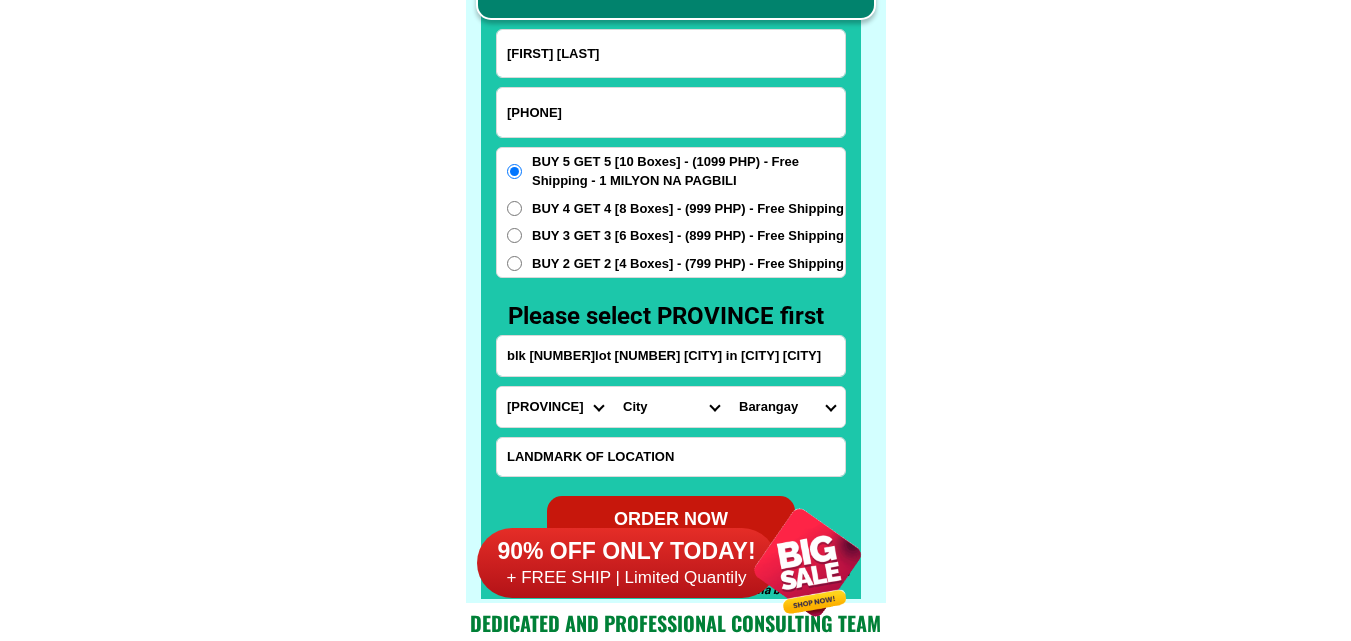 click on "[PHONE]" at bounding box center [671, 112] 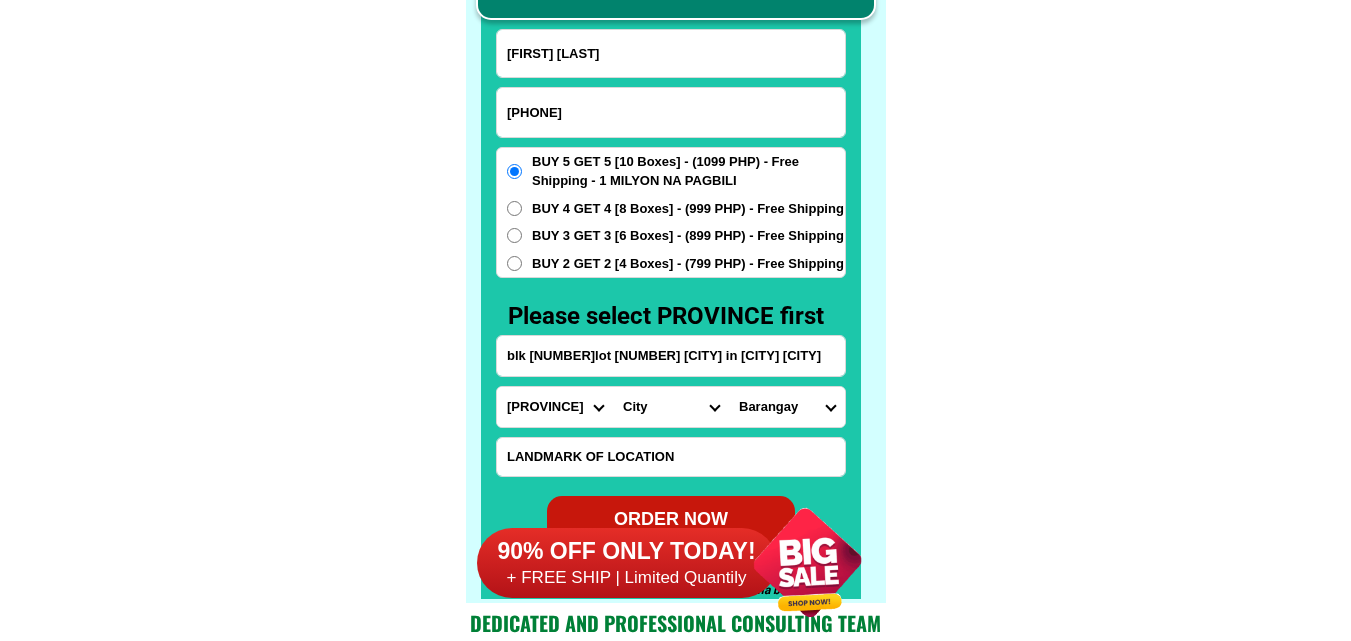 type on "[PHONE]" 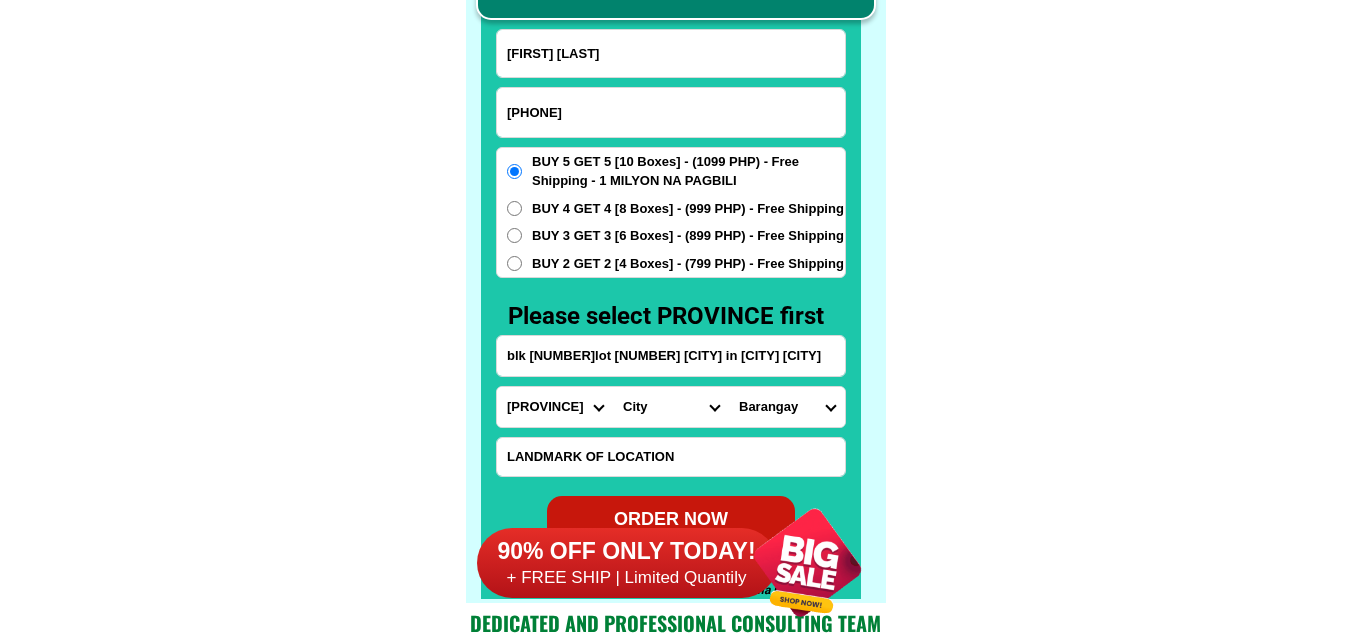 click on "FREE SHIPPING NATIONWIDE Contact Review Introduction Product BONA VITA COFFEE Comprehensive health protection solution
Research by Dr. Willie Ong and Dr. Liza Ong ✅ 𝙰𝚗𝚝𝚒 𝙲𝚊𝚗𝚌𝚎𝚛 ✅ 𝙰𝚗𝚝𝚒 𝚂𝚝𝚛𝚘𝚔𝚎
✅ 𝙰𝚗𝚝𝚒 𝙳𝚒𝚊𝚋𝚎𝚝𝚒𝚌 ✅ 𝙳𝚒𝚊𝚋𝚎𝚝𝚎𝚜 FAKE VS ORIGINAL Noon: nagkaroon ng cancer, hindi makalakad ng normal pagkatapos: uminom ng Bonavita dalawang beses sa isang araw, maaaring maglakad nang mag-isa, bawasan ang mga sintomas ng kanser The product has been certified for
safety and effectiveness Prevent and combat signs of diabetes, hypertension, and cardiovascular diseases Helps strengthen bones and joints Prevent cancer Reduce excess fat Anti-aging BONAVITA CAFE WITH HYDROLYZED COLLAGEN Enemy of the cause of disease LIZA ONG Doc Nutrition Department of Philippines General Hospital shared that BONA VITA CAFE sprouts are the panacea in anti - aging and anti-disease. Start After 1 week" at bounding box center [675, -6201] 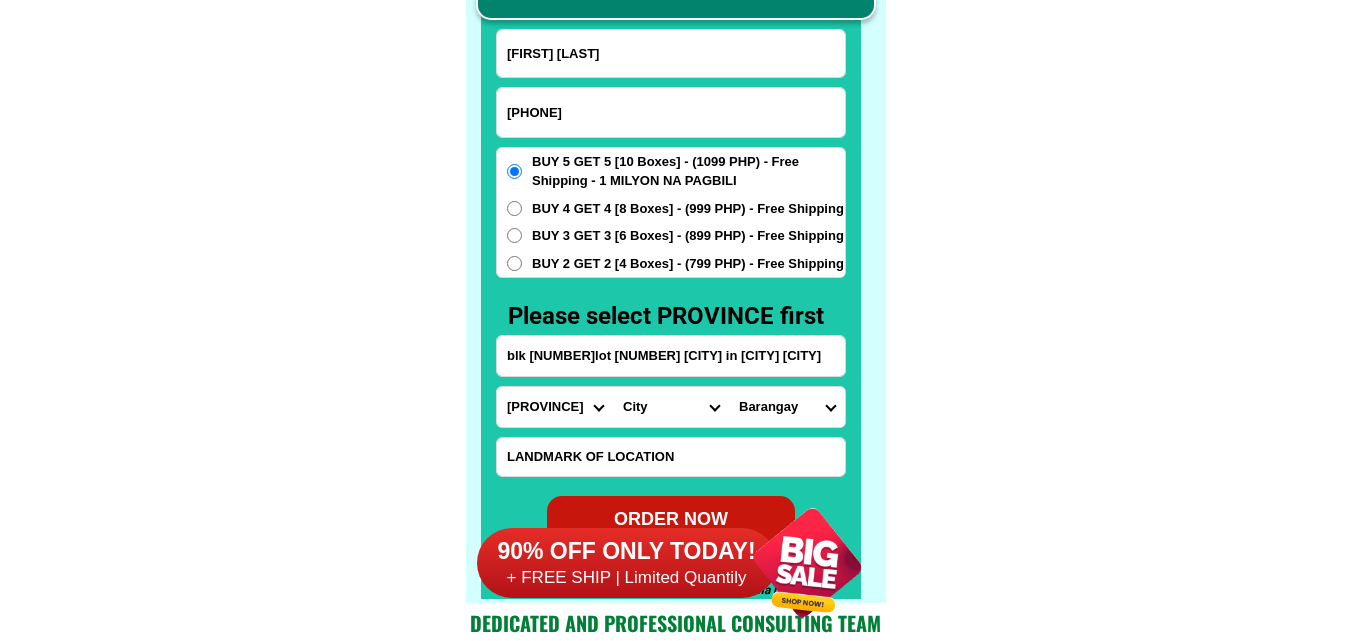 drag, startPoint x: 563, startPoint y: 45, endPoint x: 492, endPoint y: 28, distance: 73.00685 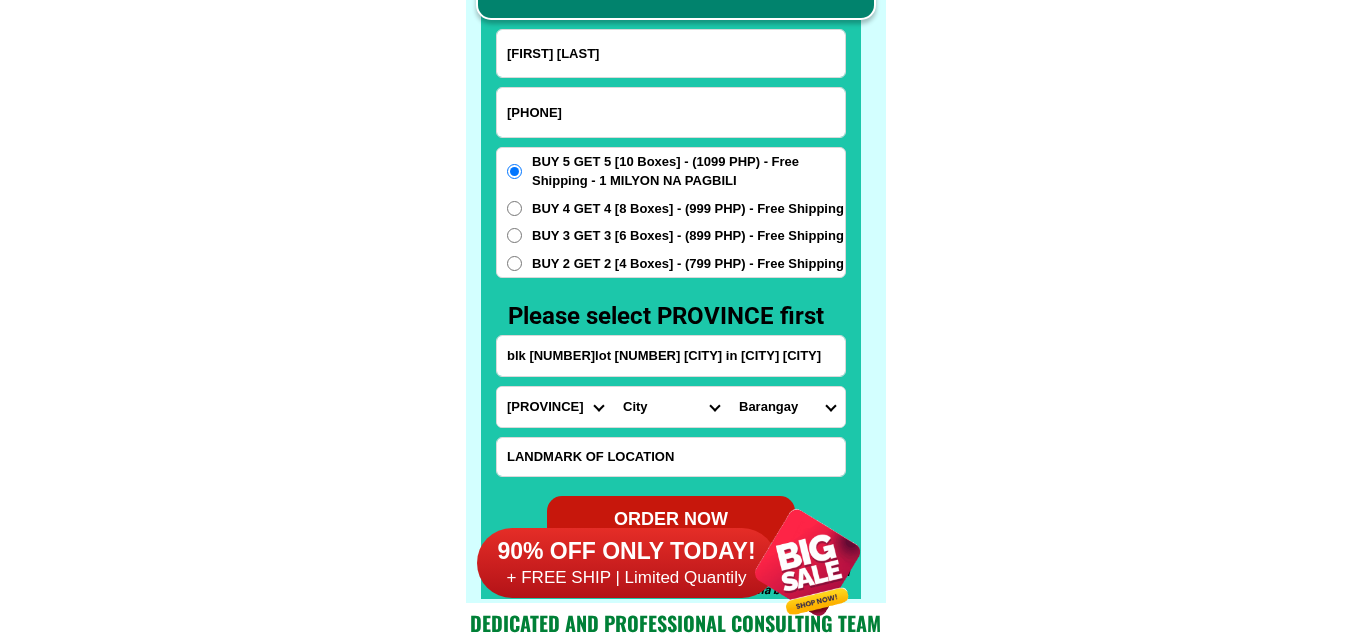 click on "[FIRST] [LAST]" at bounding box center [671, 53] 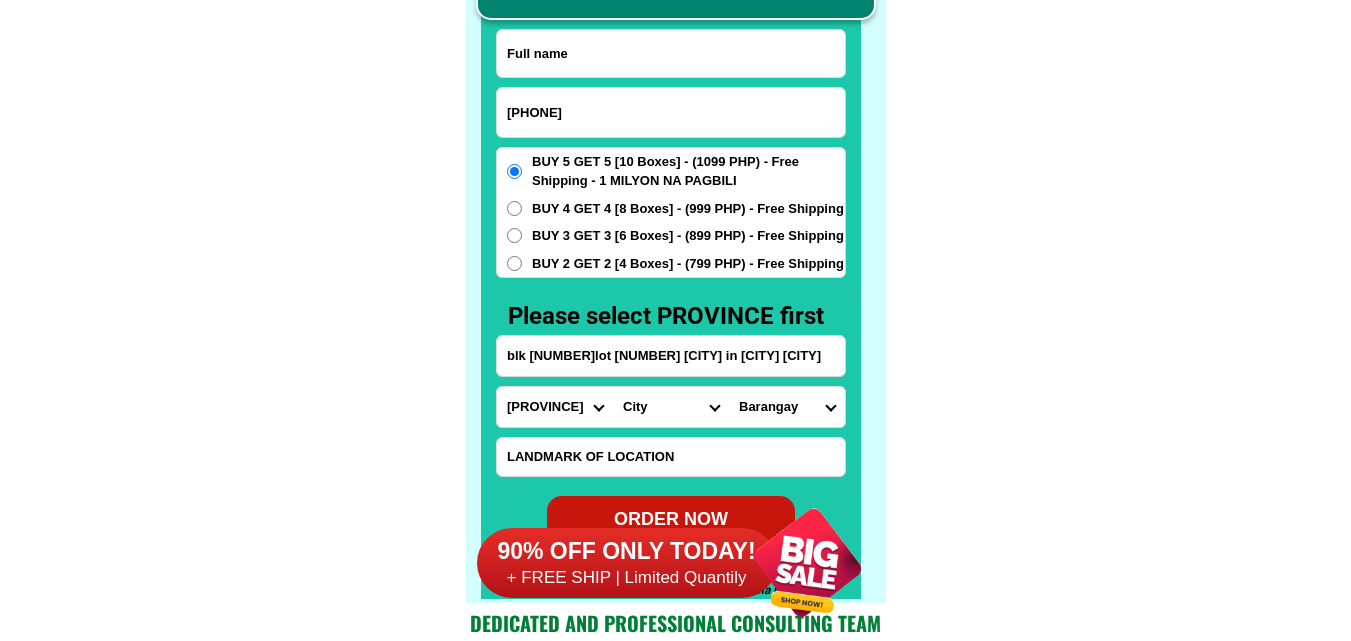 paste on "[FIRST] [LAST]" 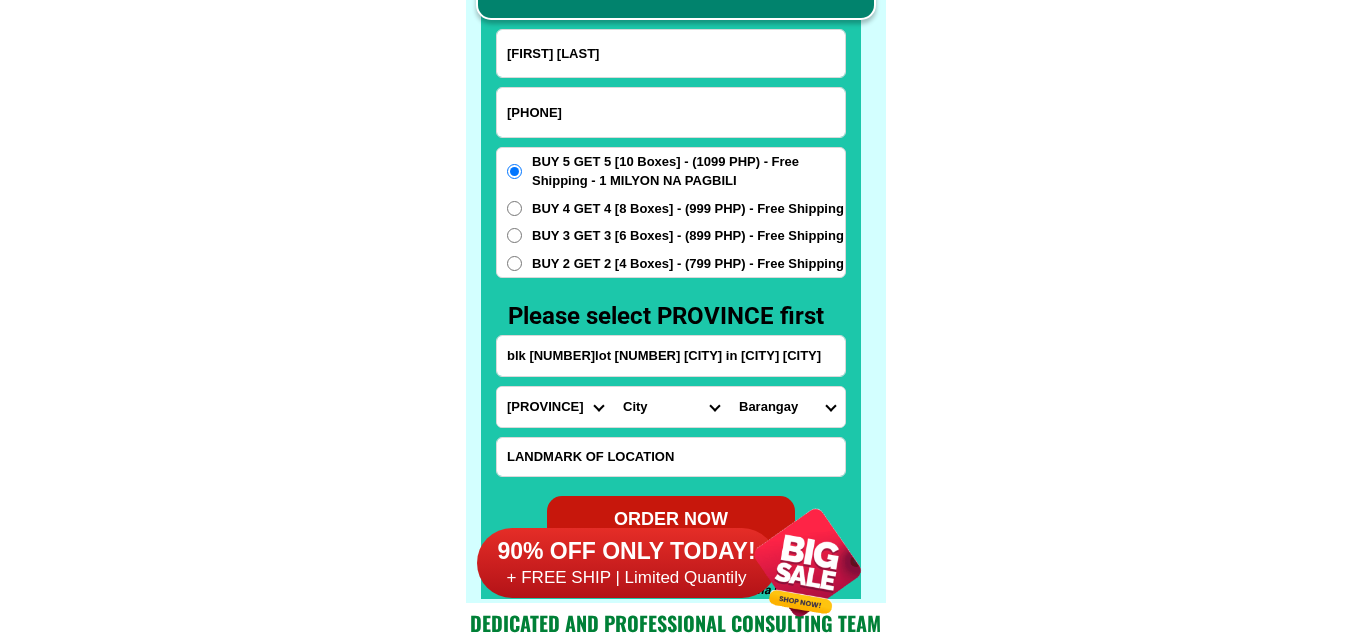 type on "[FIRST] [LAST]" 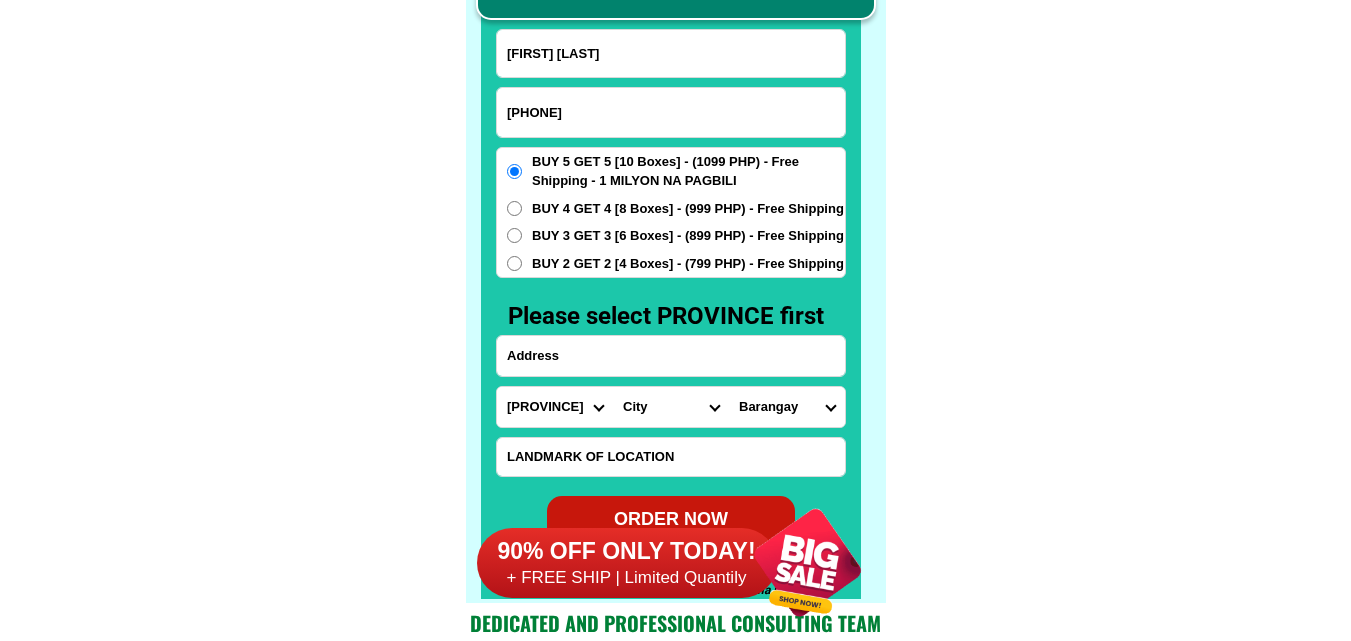 click at bounding box center [671, 356] 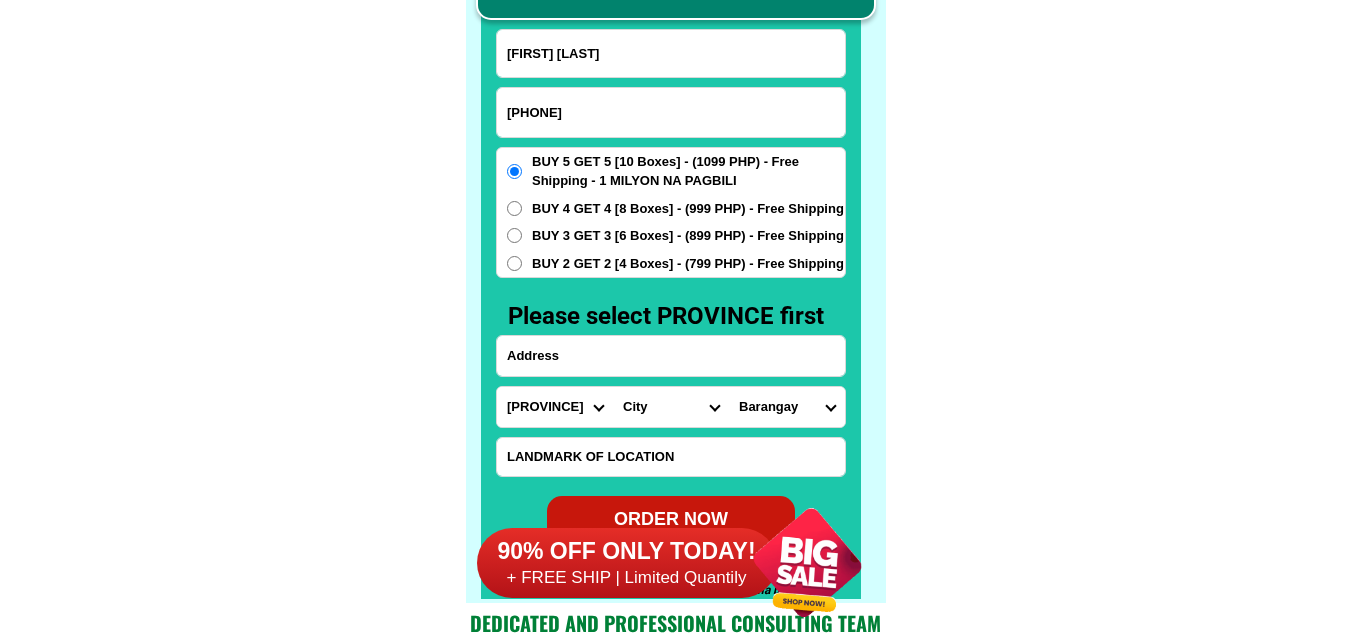 paste on "one [NUMBER] BARANGAY, [CITY], [CITY], [PROVINCE]" 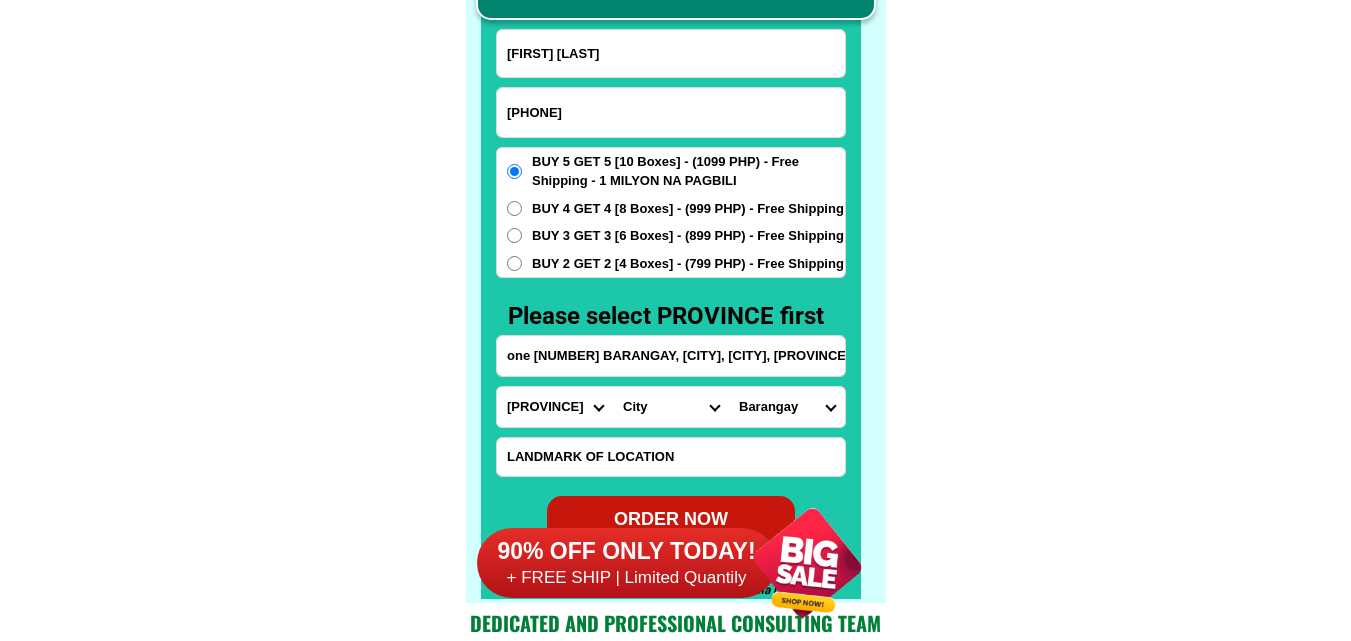 type on "one [NUMBER] BARANGAY, [CITY], [CITY], [PROVINCE]" 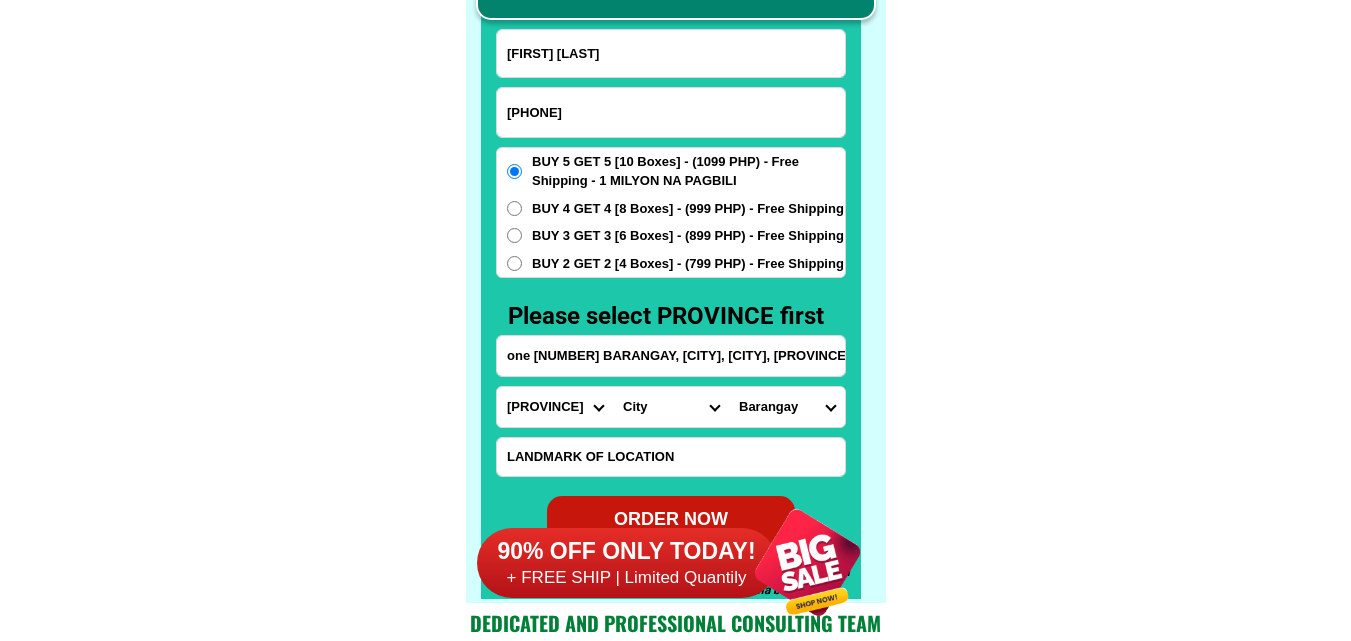 drag, startPoint x: 548, startPoint y: 399, endPoint x: 550, endPoint y: 409, distance: 10.198039 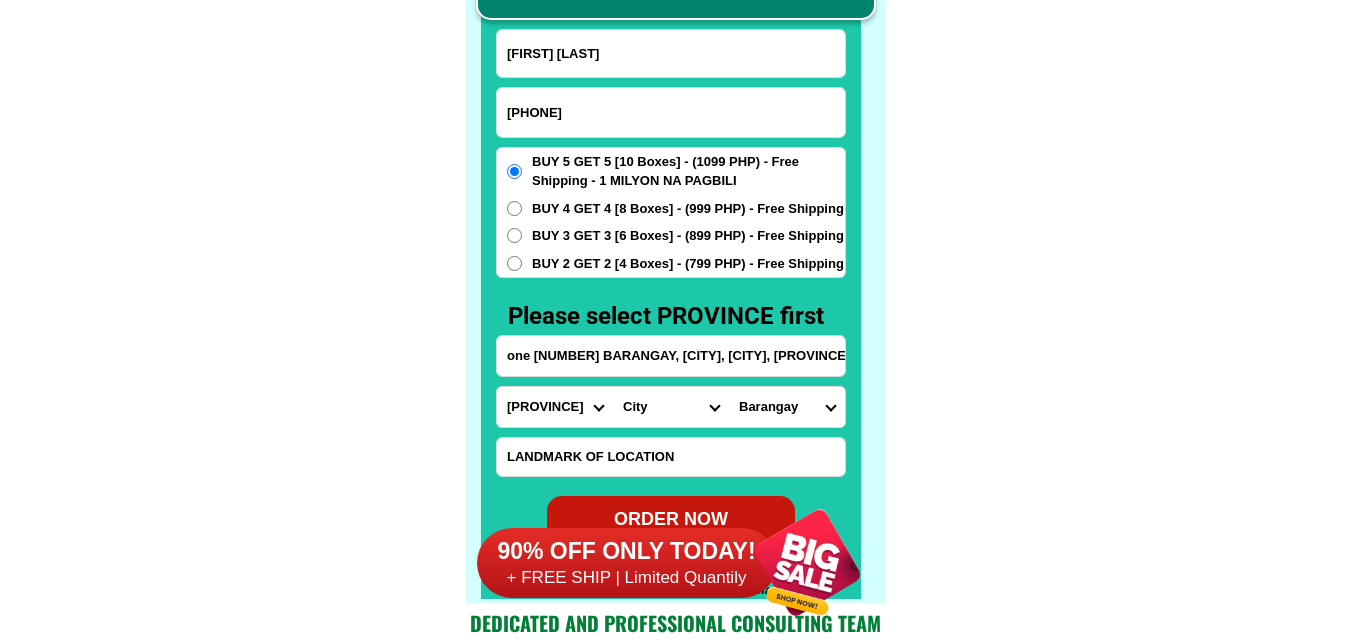 click on "Province Abra Agusan-del-norte Agusan-del-sur Aklan Albay Antique Apayao Aurora Basilan Bataan Batanes Batangas Benguet Biliran Bohol Bukidnon Bulacan Cagayan Camarines-norte Camarines-sur Camiguin Capiz Catanduanes Cavite Cebu Cotabato Davao-de-oro Davao-del-norte Davao-del-sur Davao-occidental Davao-oriental Dinagat-islands Eastern-samar Guimaras Ifugao Ilocos-norte Ilocos-sur Iloilo Isabela Kalinga La-union Laguna Lanao-del-norte Lanao-del-sur Leyte Maguindanao Marinduque Masbate Metro-manila Misamis-occidental Misamis-oriental Mountain-province Negros-occidental Negros-oriental Northern-samar Nueva-ecija Nueva-vizcaya Occidental-mindoro Oriental-mindoro Palawan Pampanga Pangasinan Quezon Quirino Rizal Romblon Sarangani Siquijor Sorsogon South-cotabato Southern-leyte Sultan-kudarat Sulu Surigao-del-norte Surigao-del-sur Tarlac Tawi-tawi Western-samar Zambales Zamboanga-del-norte Zamboanga-del-sur Zamboanga-sibugay" at bounding box center (555, 407) 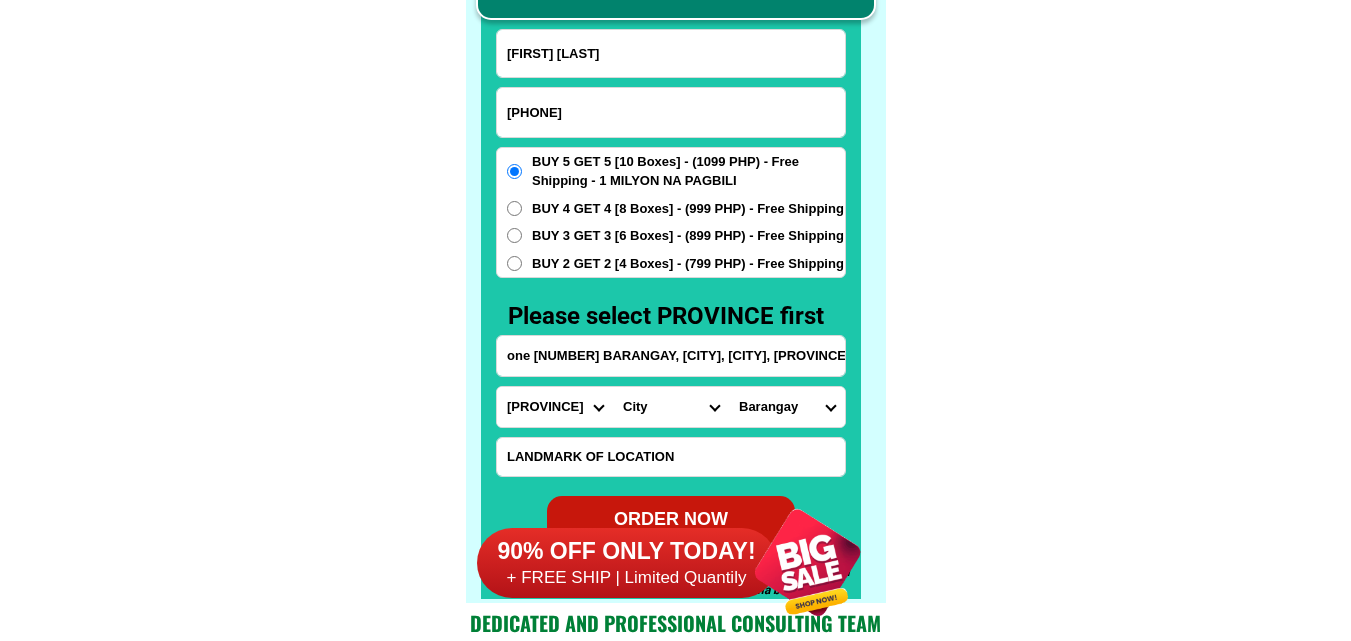 select on "63_247" 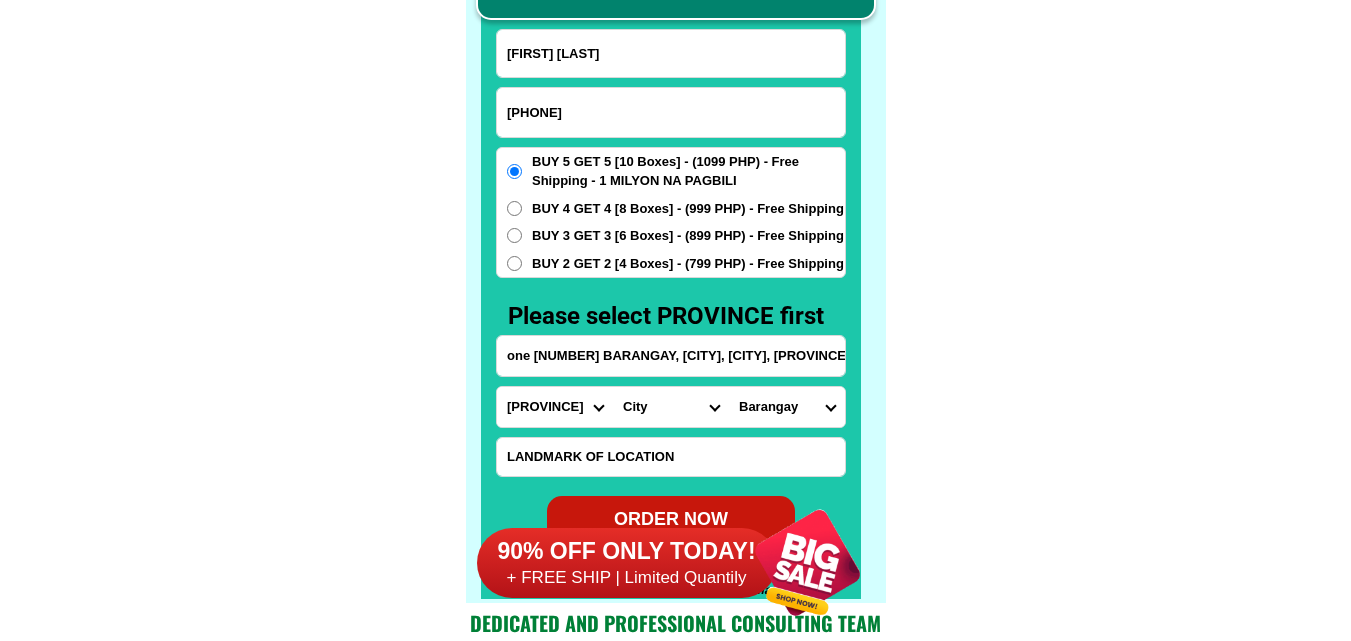 click on "Province Abra Agusan-del-norte Agusan-del-sur Aklan Albay Antique Apayao Aurora Basilan Bataan Batanes Batangas Benguet Biliran Bohol Bukidnon Bulacan Cagayan Camarines-norte Camarines-sur Camiguin Capiz Catanduanes Cavite Cebu Cotabato Davao-de-oro Davao-del-norte Davao-del-sur Davao-occidental Davao-oriental Dinagat-islands Eastern-samar Guimaras Ifugao Ilocos-norte Ilocos-sur Iloilo Isabela Kalinga La-union Laguna Lanao-del-norte Lanao-del-sur Leyte Maguindanao Marinduque Masbate Metro-manila Misamis-occidental Misamis-oriental Mountain-province Negros-occidental Negros-oriental Northern-samar Nueva-ecija Nueva-vizcaya Occidental-mindoro Oriental-mindoro Palawan Pampanga Pangasinan Quezon Quirino Rizal Romblon Sarangani Siquijor Sorsogon South-cotabato Southern-leyte Sultan-kudarat Sulu Surigao-del-norte Surigao-del-sur Tarlac Tawi-tawi Western-samar Zambales Zamboanga-del-norte Zamboanga-del-sur Zamboanga-sibugay" at bounding box center (555, 407) 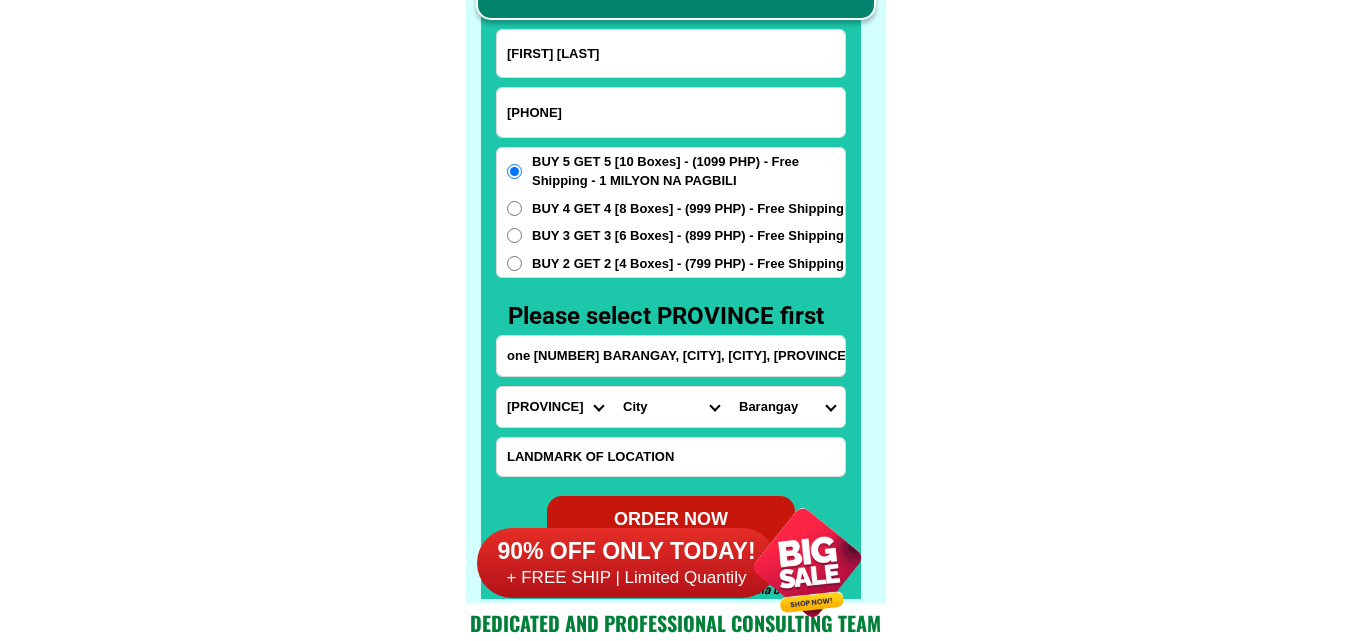 click on "City Agno Aguilar Alaminos-city Asingan Balungao Bani Basista Bautista Bayambang Binalonan Binmaley Bolinao Bugallon Calasiao Dagupan-city Dasol Labrador Laoac Lingayen Malasiqui Manaoag Mangaldan Mangatarem Mapandan Natividad Pangasinan-alcala Pangasinan-anda Pangasinan-burgos Pangasinan-infanta Pangasinan-mabini Pangasinan-san-carlos-city Pangasinan-san-jacinto Pangasinan-san-manuel Pangasinan-san-nicolas Pangasinan-san-quintin Pangasinan-santa-barbara Pangasinan-santa-maria Pangasinan-santo-tomas Pangasinan-sison Pozorrubio Rosales San-fabian Sual Tayug Umingan Urbiztondo Urdaneta-city Villasis" at bounding box center [671, 407] 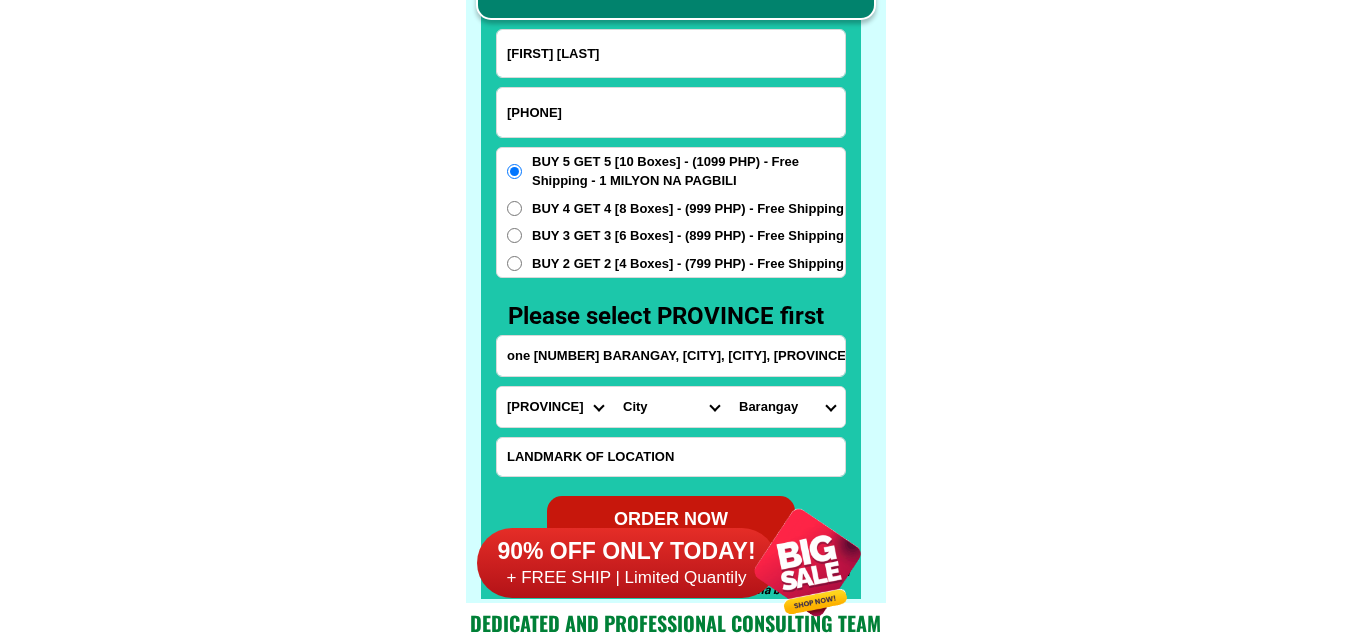 select on "[PHONE]" 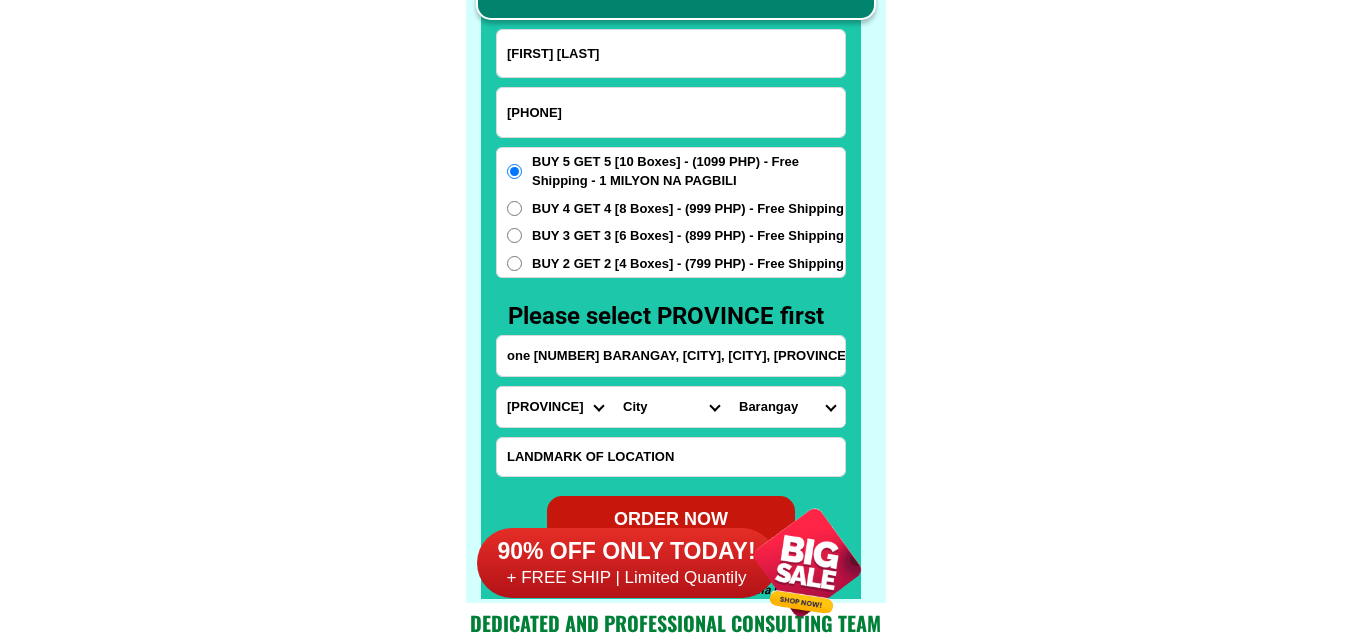 click on "City Agno Aguilar Alaminos-city Asingan Balungao Bani Basista Bautista Bayambang Binalonan Binmaley Bolinao Bugallon Calasiao Dagupan-city Dasol Labrador Laoac Lingayen Malasiqui Manaoag Mangaldan Mangatarem Mapandan Natividad Pangasinan-alcala Pangasinan-anda Pangasinan-burgos Pangasinan-infanta Pangasinan-mabini Pangasinan-san-carlos-city Pangasinan-san-jacinto Pangasinan-san-manuel Pangasinan-san-nicolas Pangasinan-san-quintin Pangasinan-santa-barbara Pangasinan-santa-maria Pangasinan-santo-tomas Pangasinan-sison Pozorrubio Rosales San-fabian Sual Tayug Umingan Urbiztondo Urdaneta-city Villasis" at bounding box center (671, 407) 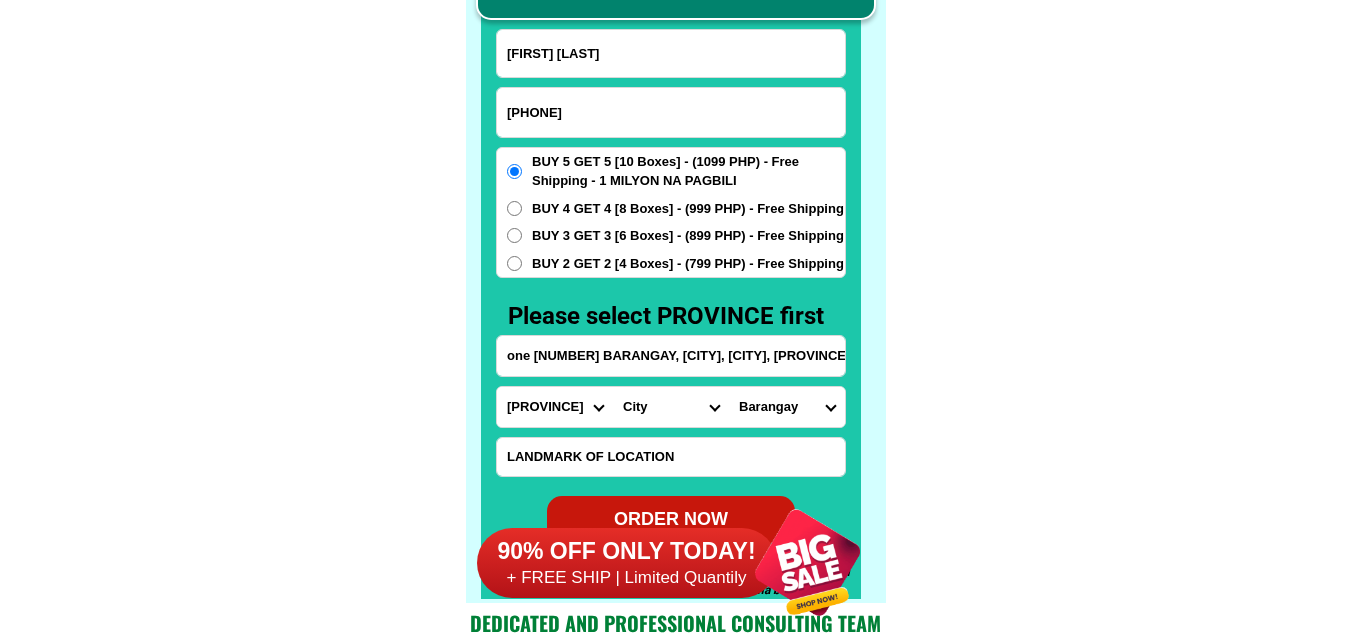 click on "Barangay Ariston este Ariston weste Bantog Baro Bobonan Cabalitian Calepaan Carosucan norte Carosucan sur Coldit Domanpot Dupac Macalong Palaris Poblacion east Poblacion west San vicente este San vicente weste Sanchez Sobol Toboy" at bounding box center [787, 407] 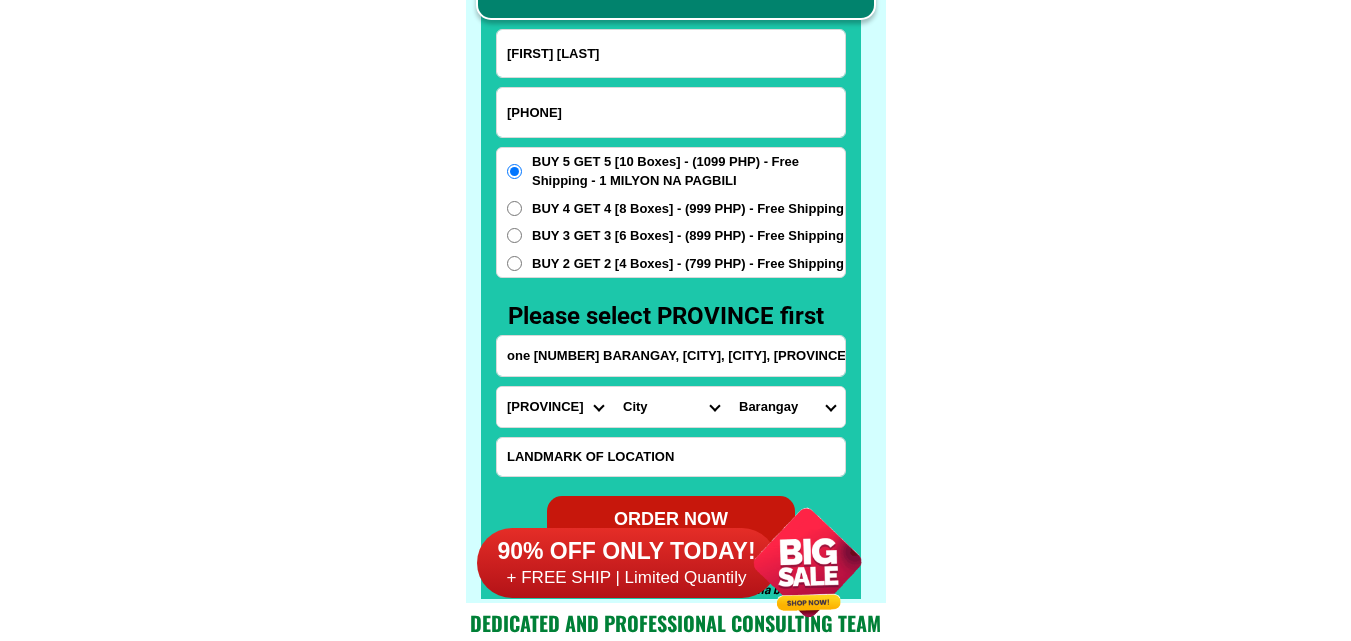select on "[PHONE]" 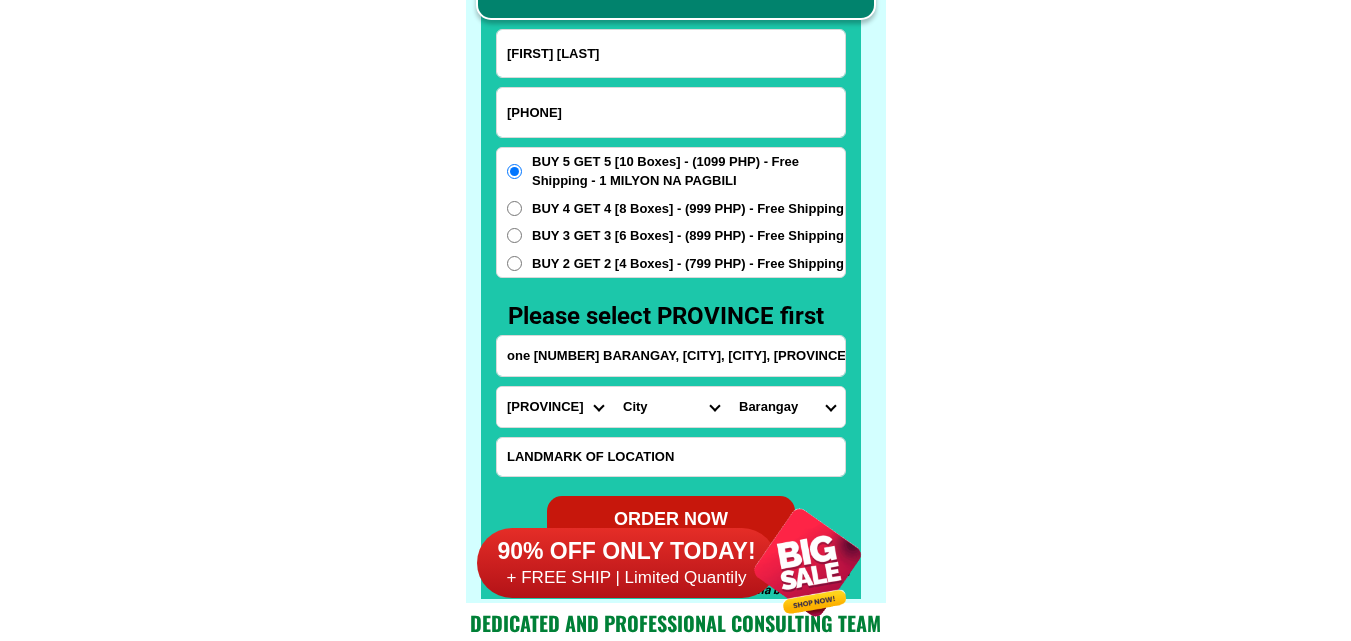 click on "Barangay Ariston este Ariston weste Bantog Baro Bobonan Cabalitian Calepaan Carosucan norte Carosucan sur Coldit Domanpot Dupac Macalong Palaris Poblacion east Poblacion west San vicente este San vicente weste Sanchez Sobol Toboy" at bounding box center (787, 407) 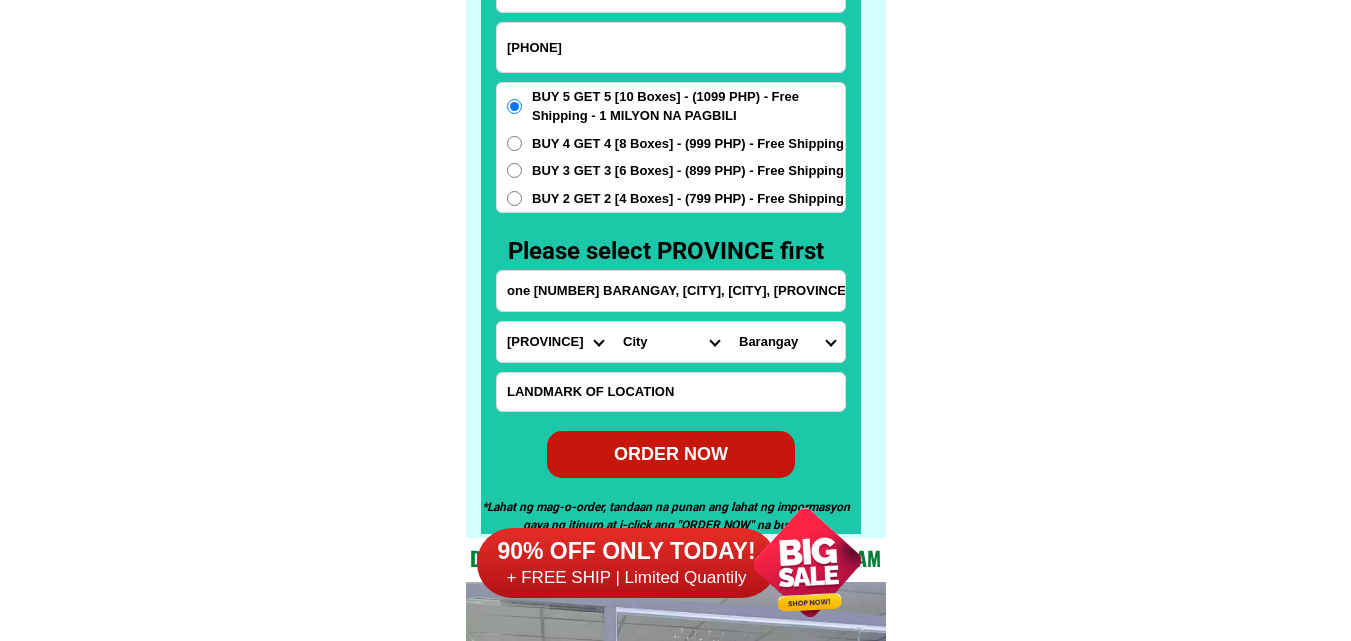 scroll, scrollTop: 15746, scrollLeft: 0, axis: vertical 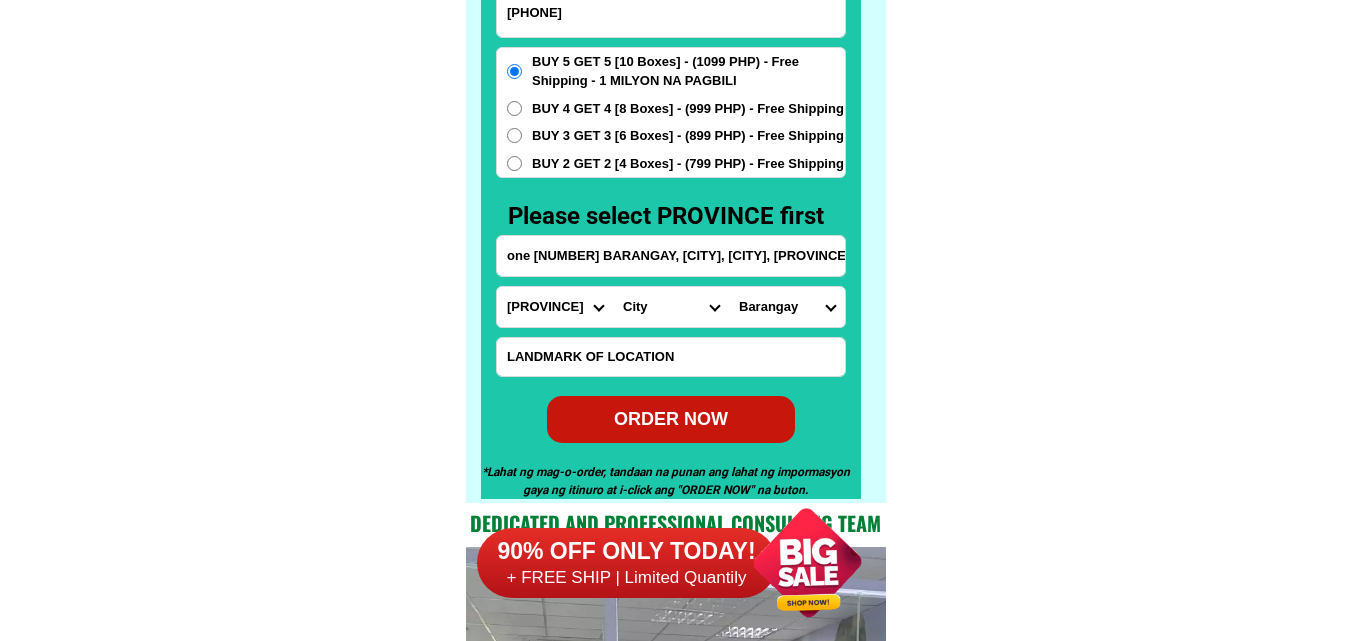 click on "ORDER NOW" at bounding box center (671, 419) 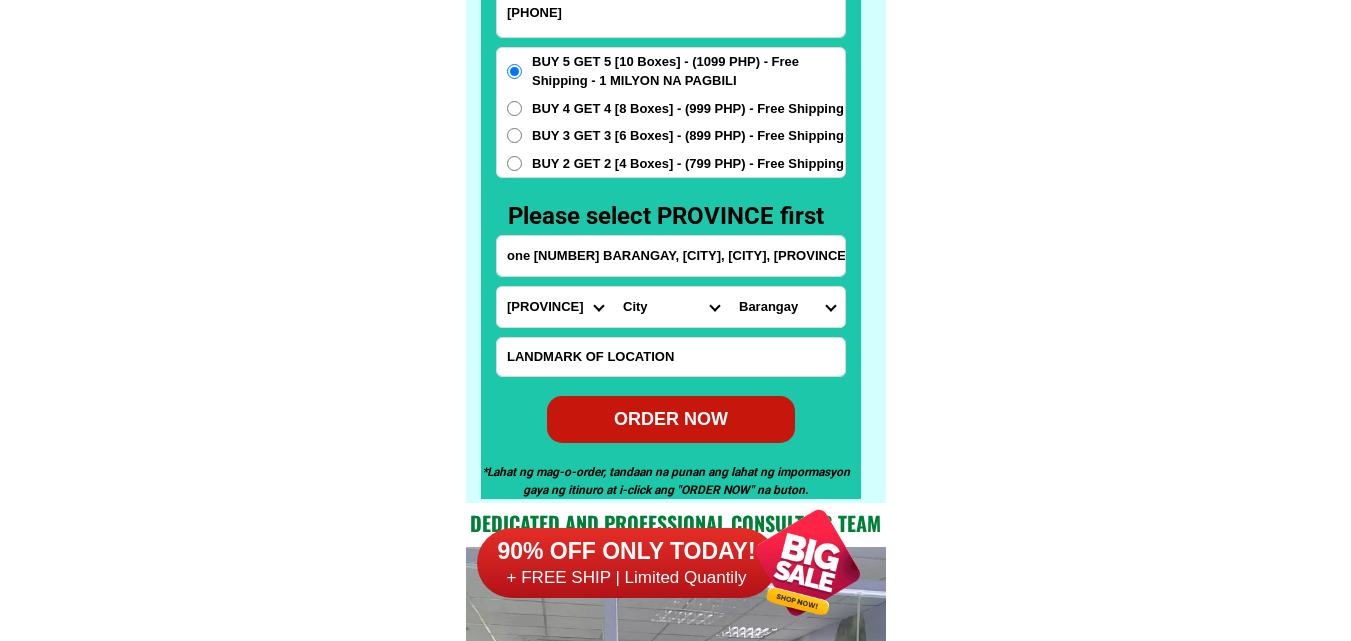 type on "[FIRST] [LAST]" 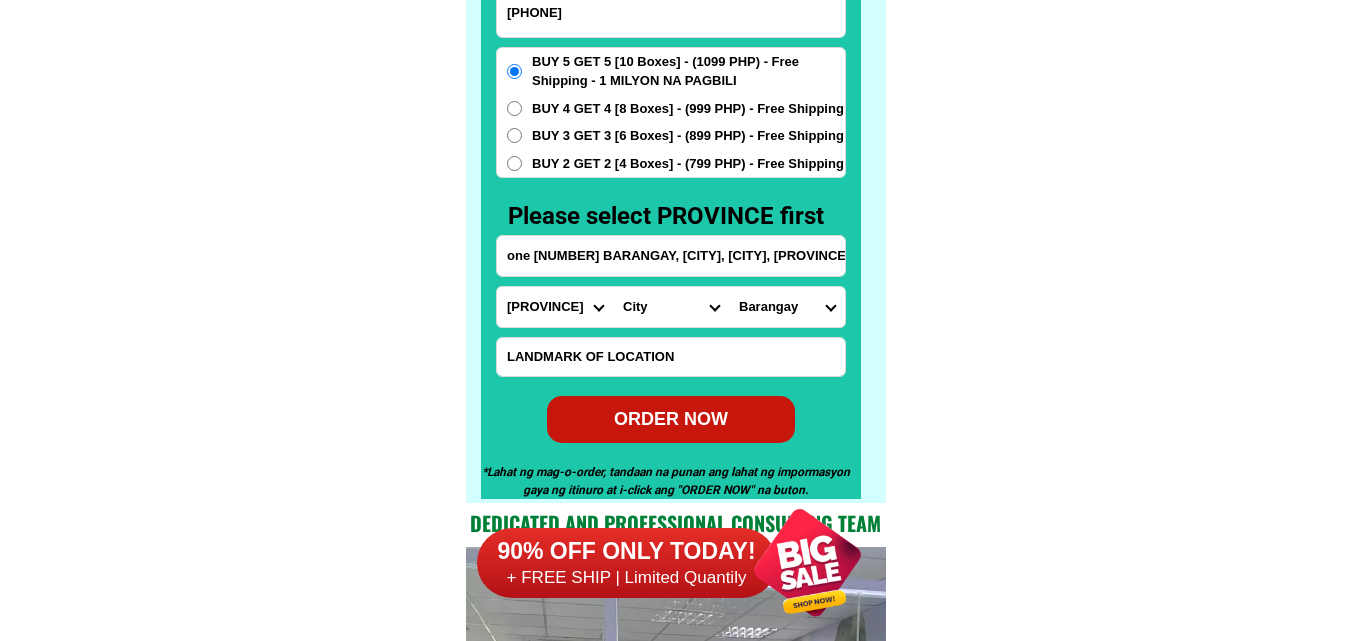 radio on "true" 